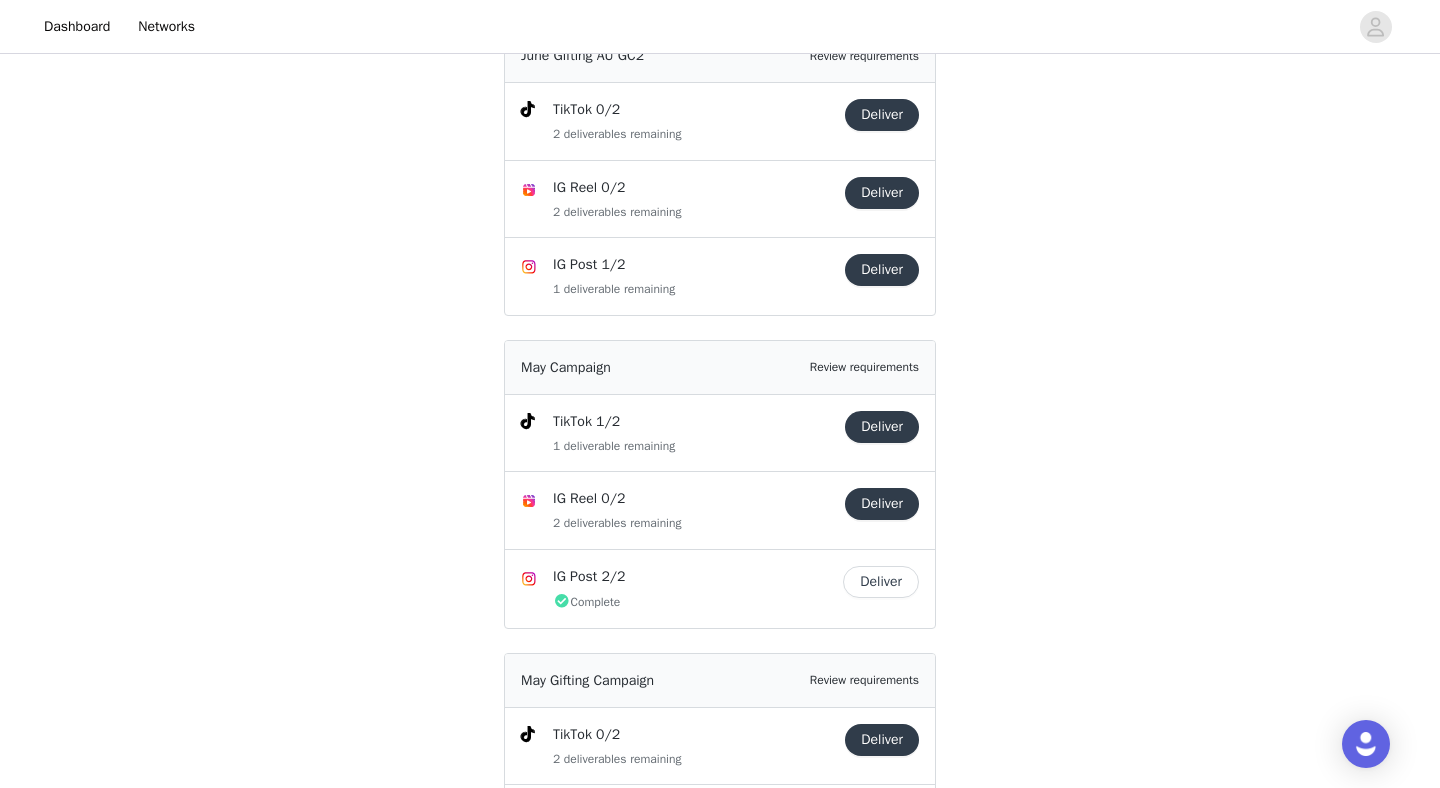 scroll, scrollTop: 859, scrollLeft: 0, axis: vertical 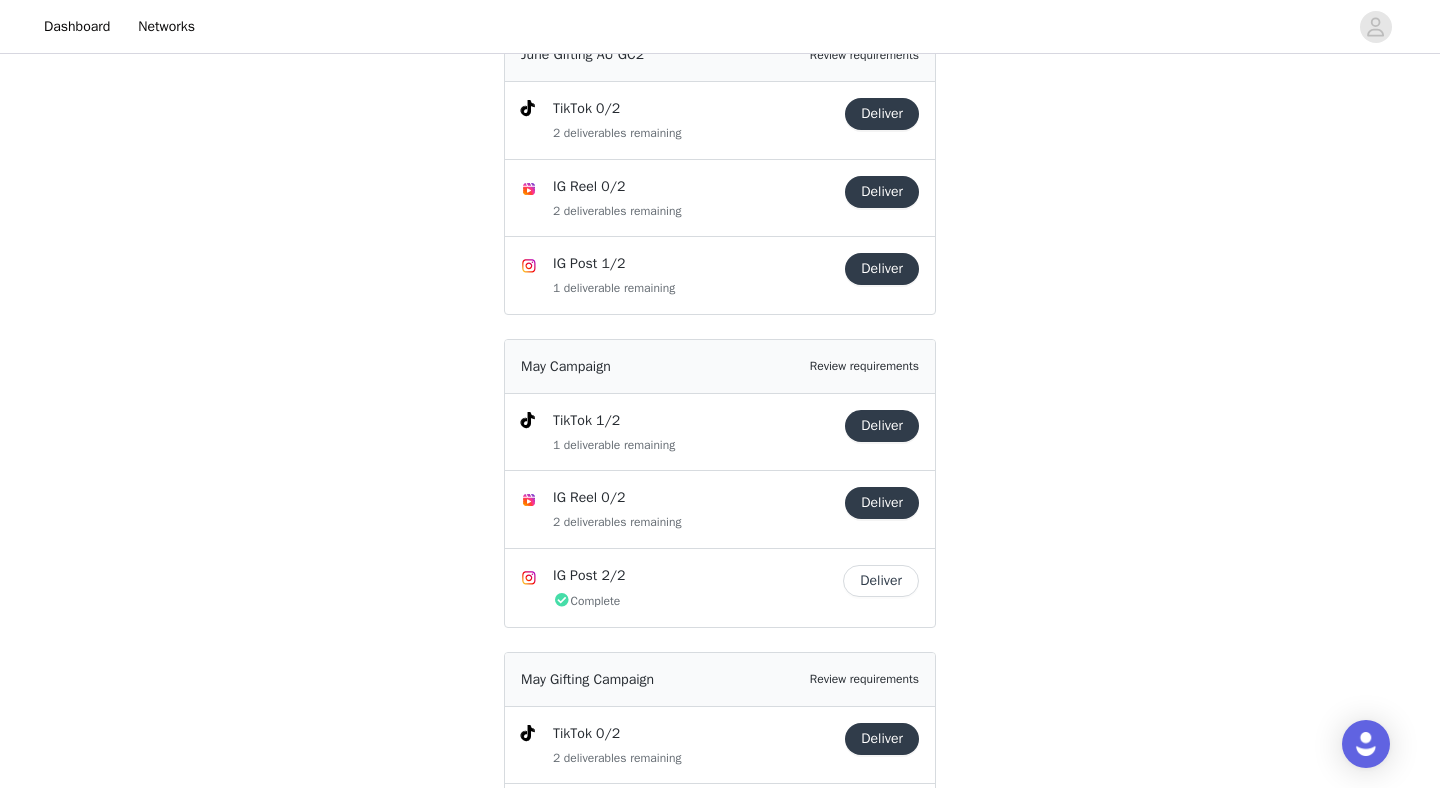 click on "Deliver" at bounding box center [881, 581] 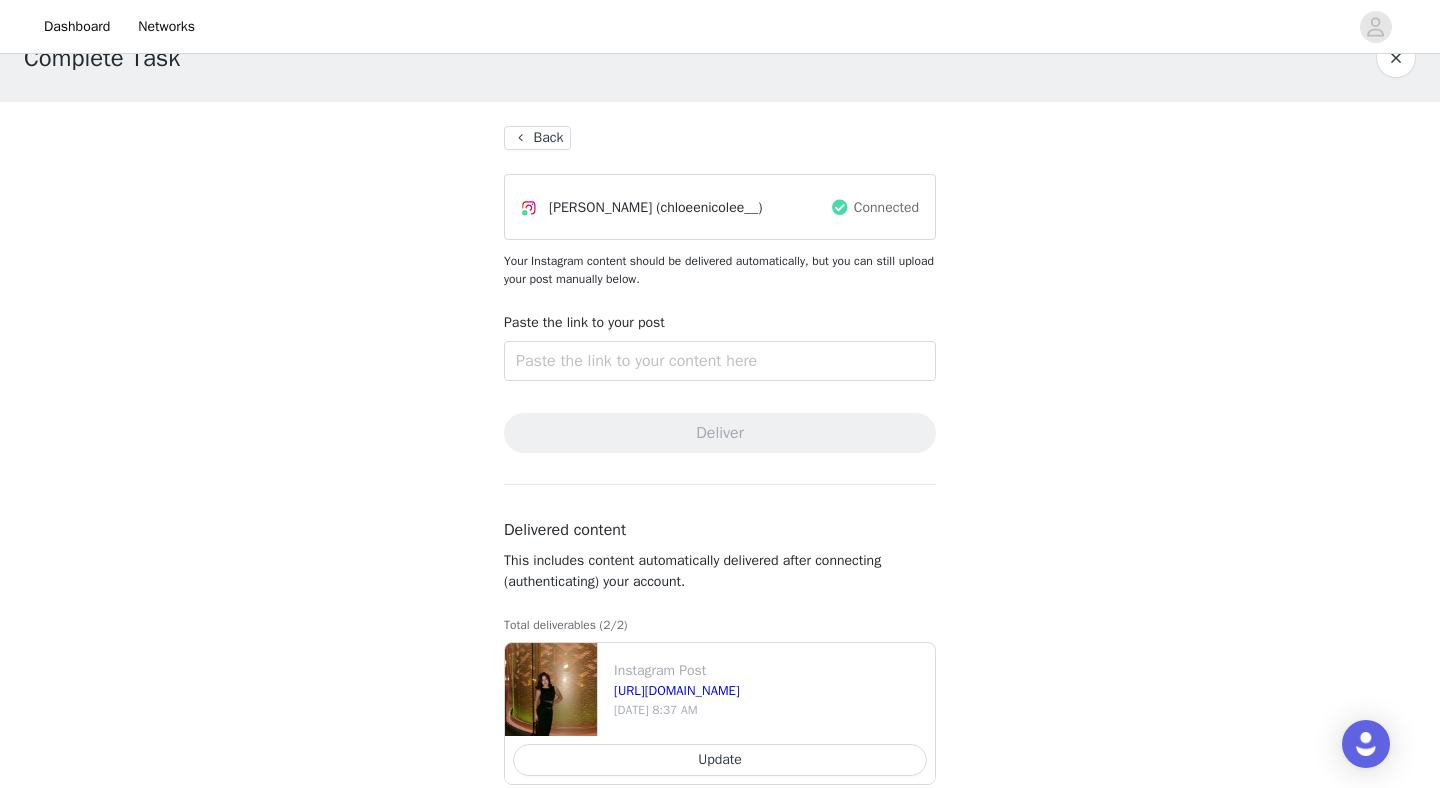 scroll, scrollTop: 240, scrollLeft: 0, axis: vertical 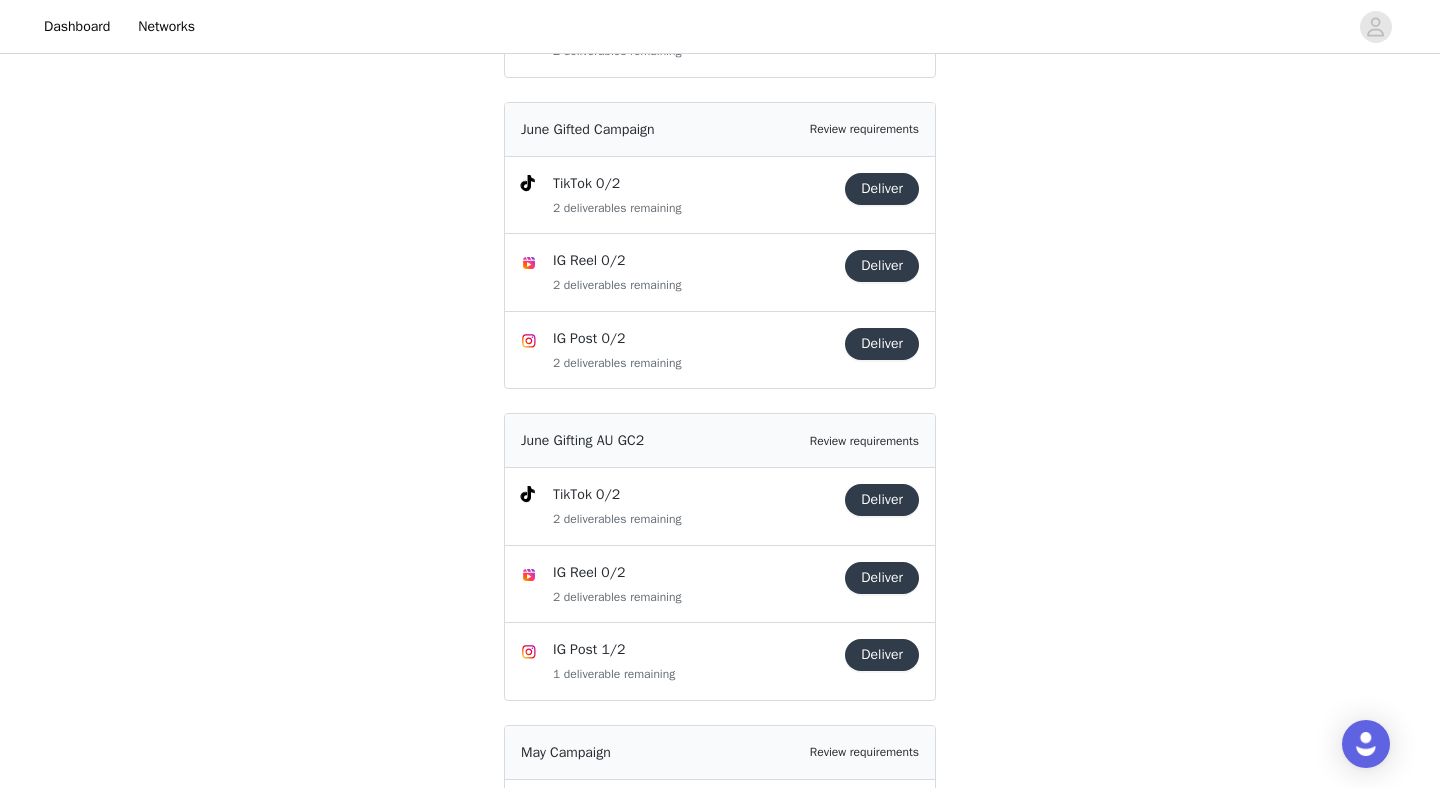 click on "Deliver" at bounding box center [882, 344] 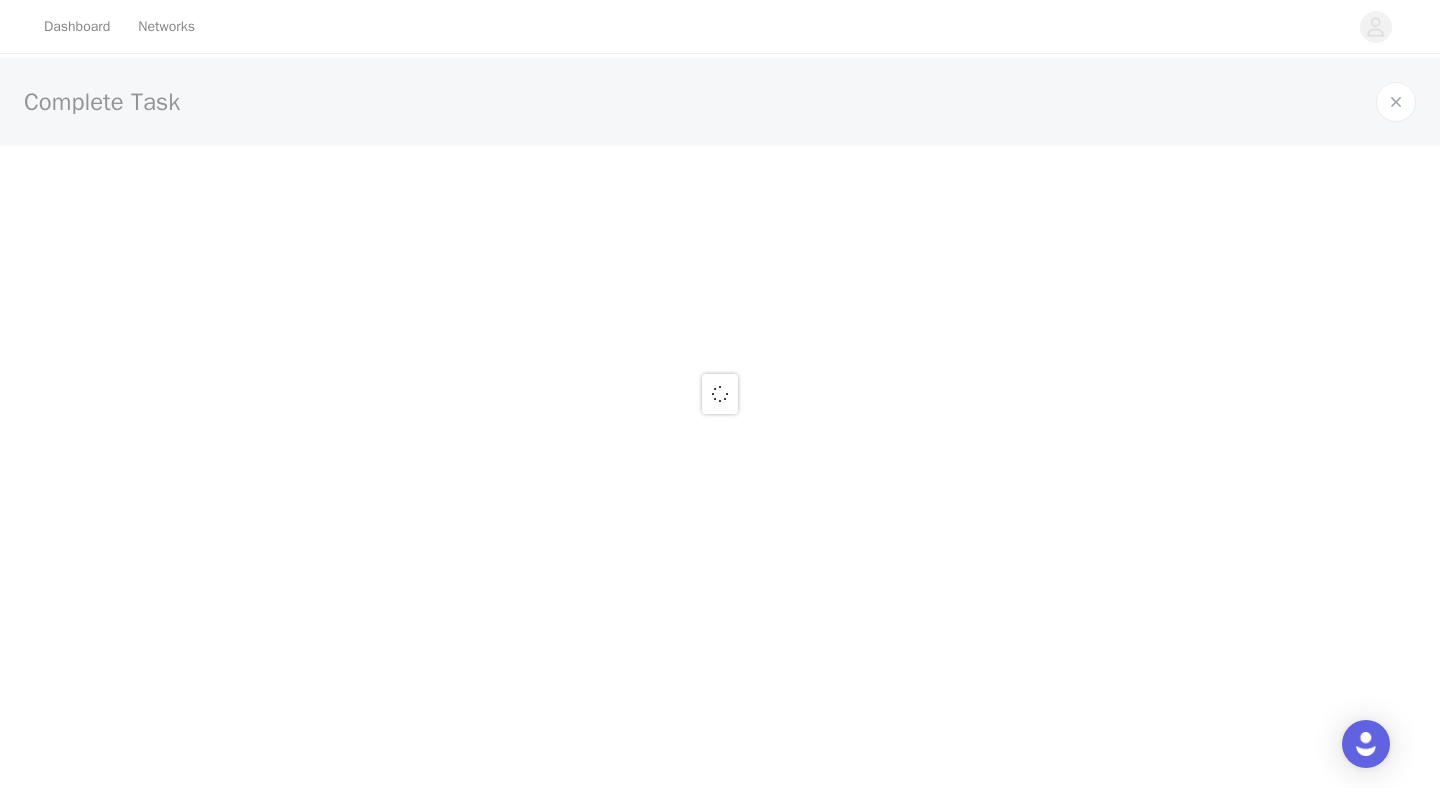 scroll, scrollTop: 0, scrollLeft: 0, axis: both 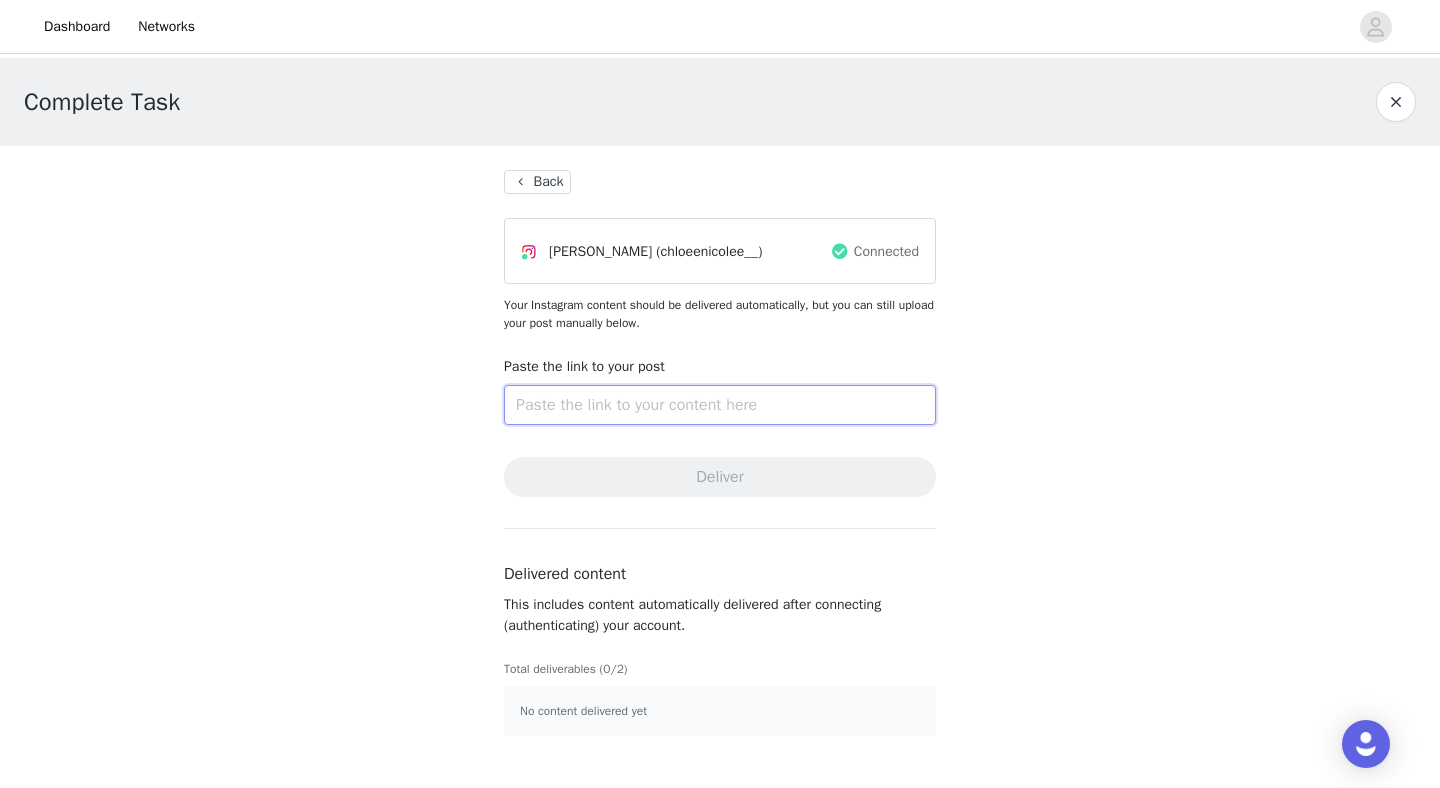 click at bounding box center (720, 405) 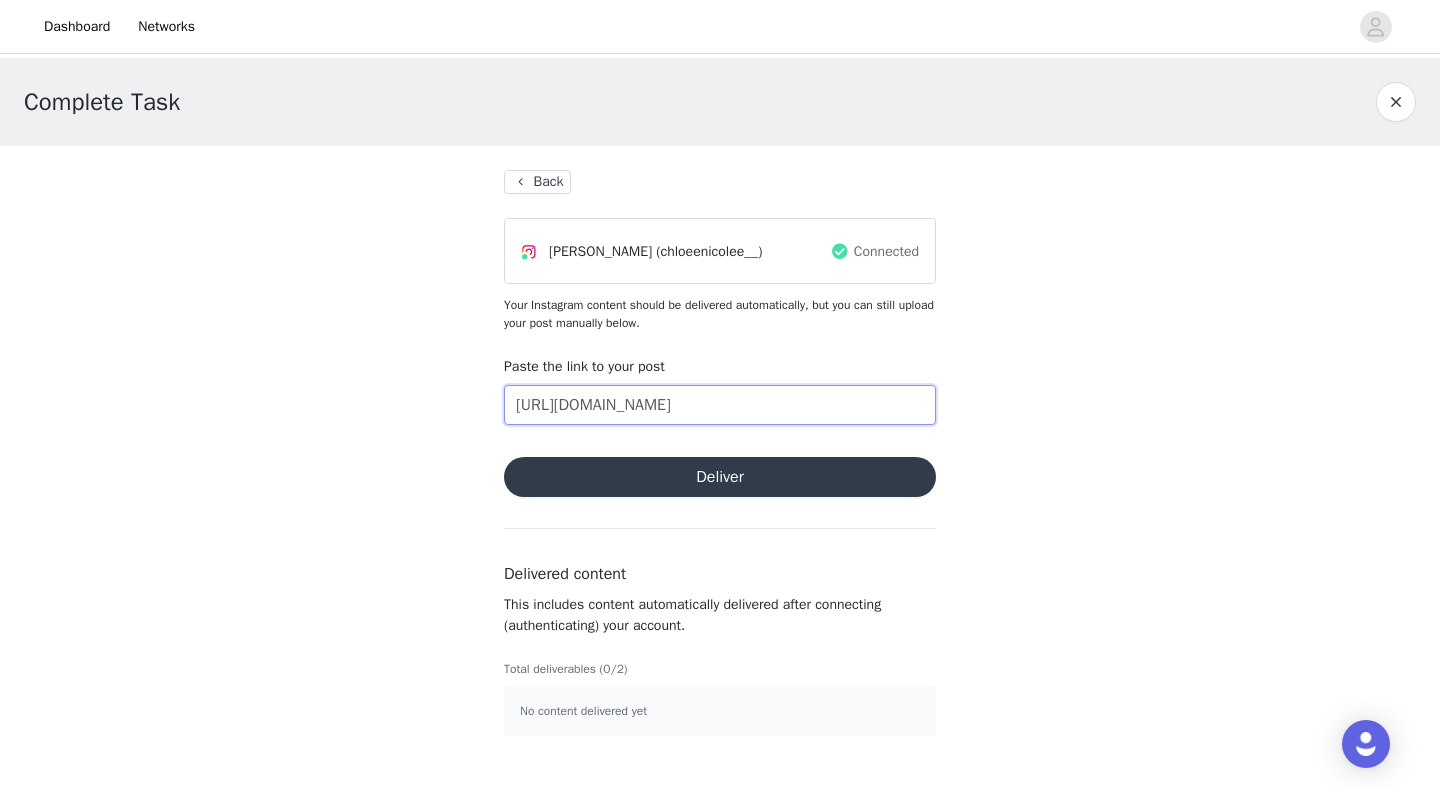 scroll, scrollTop: 0, scrollLeft: 66, axis: horizontal 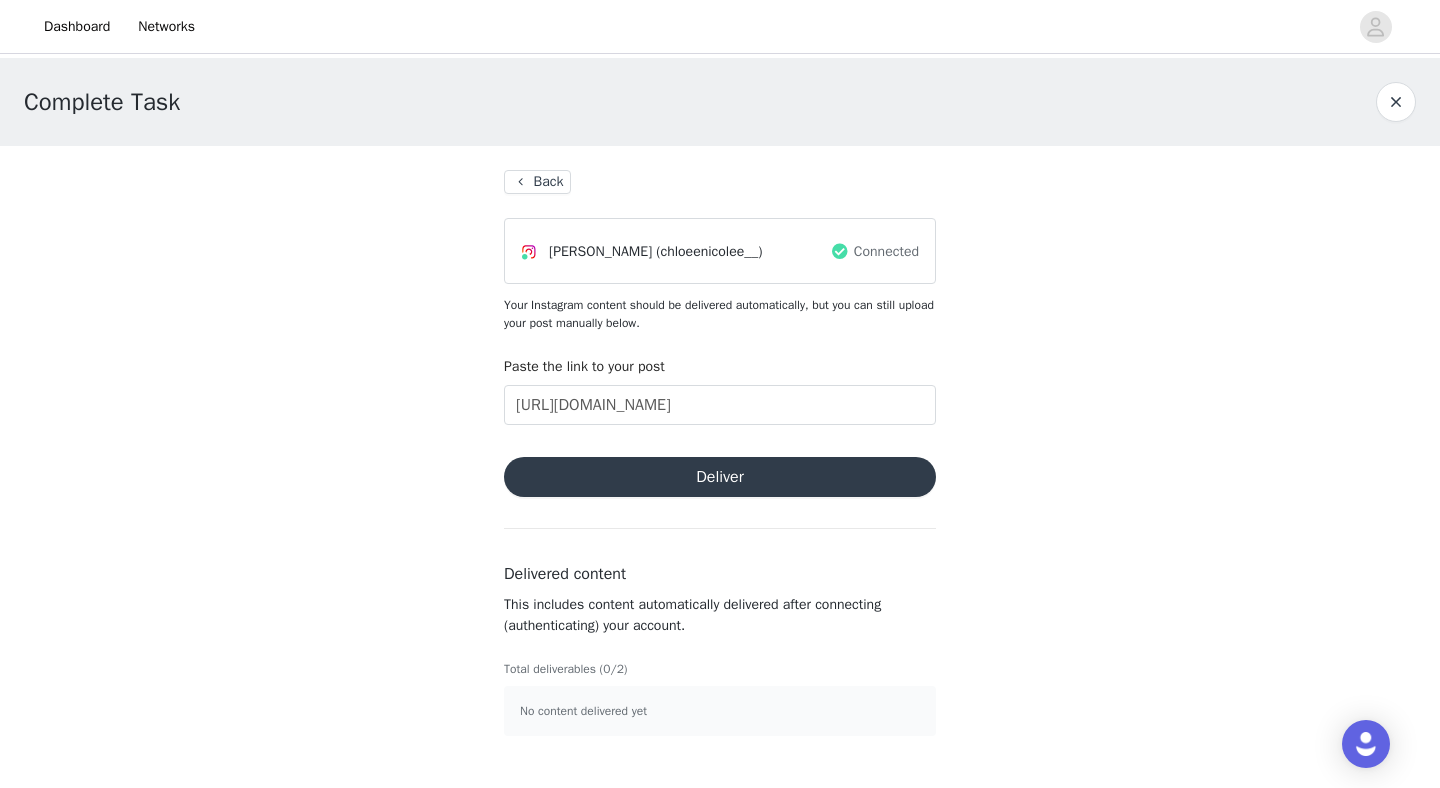 click on "Deliver" at bounding box center [720, 477] 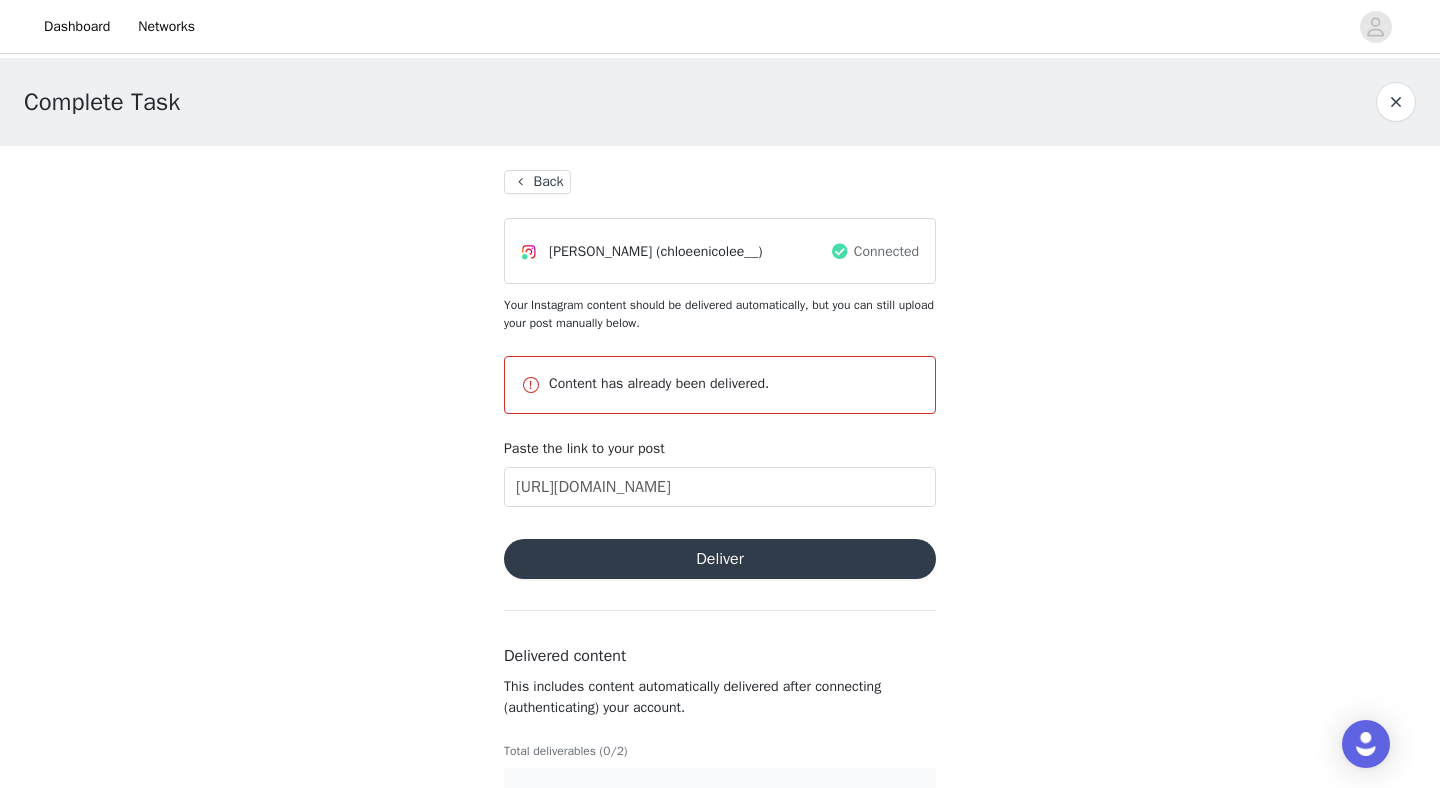scroll, scrollTop: 54, scrollLeft: 0, axis: vertical 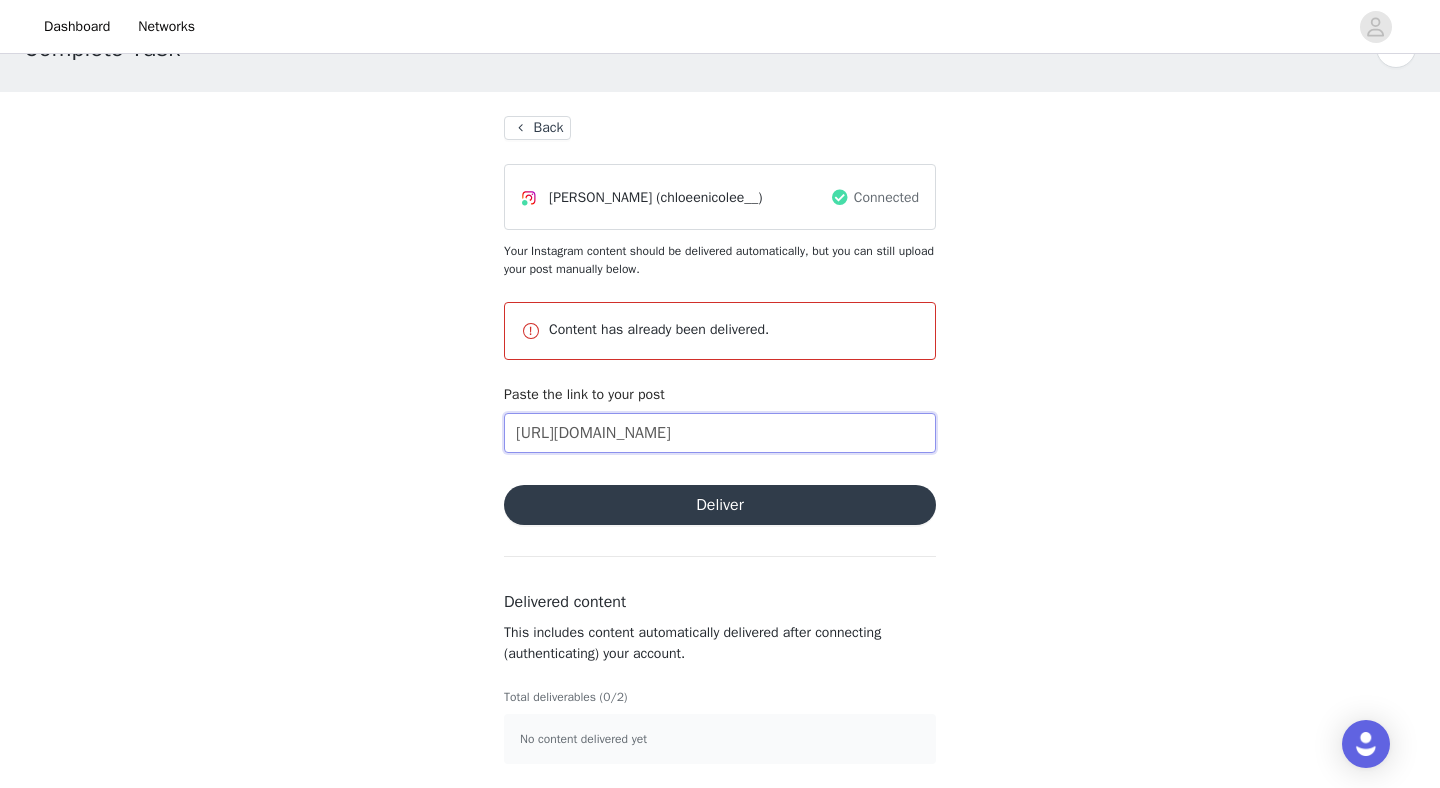 click on "[URL][DOMAIN_NAME]" at bounding box center [720, 433] 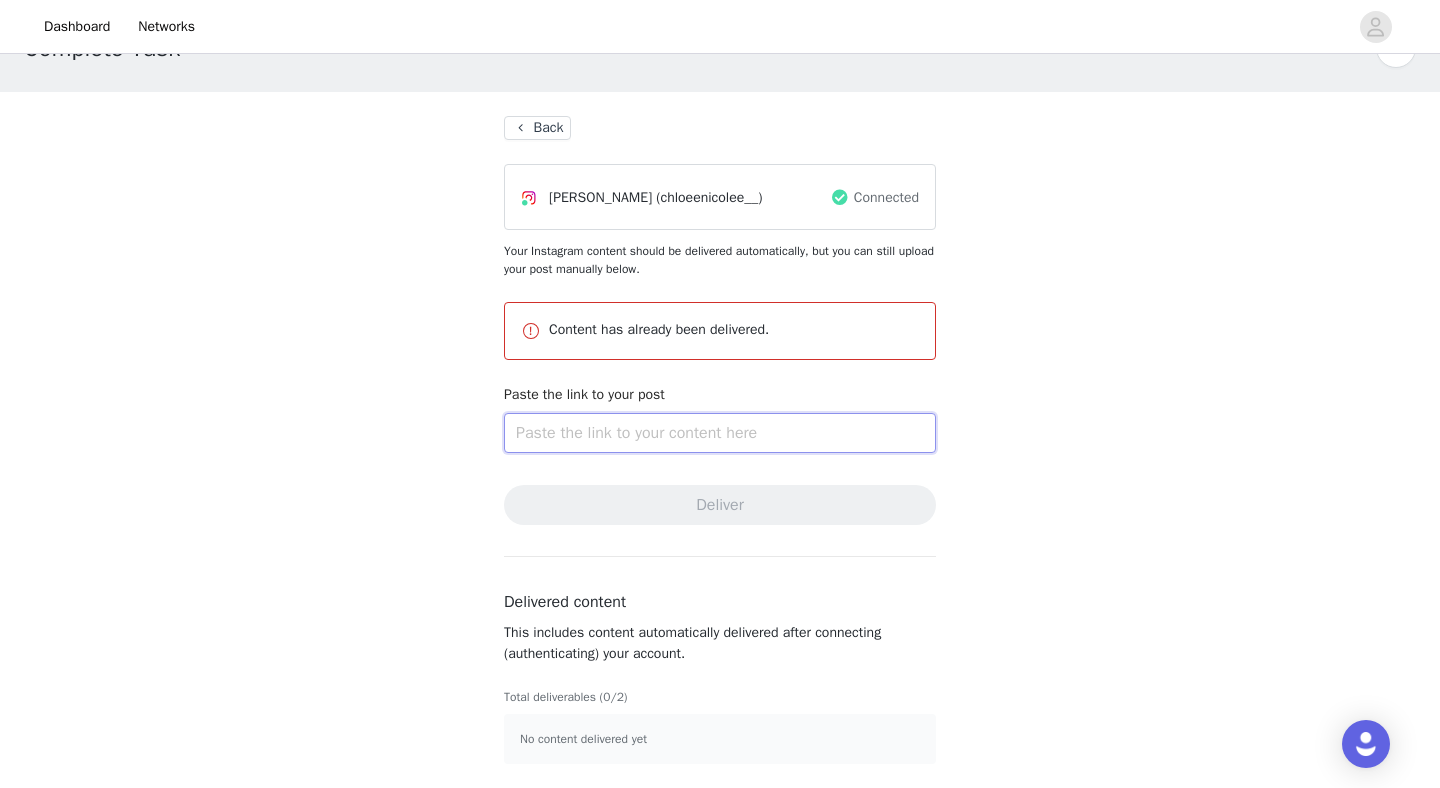 type 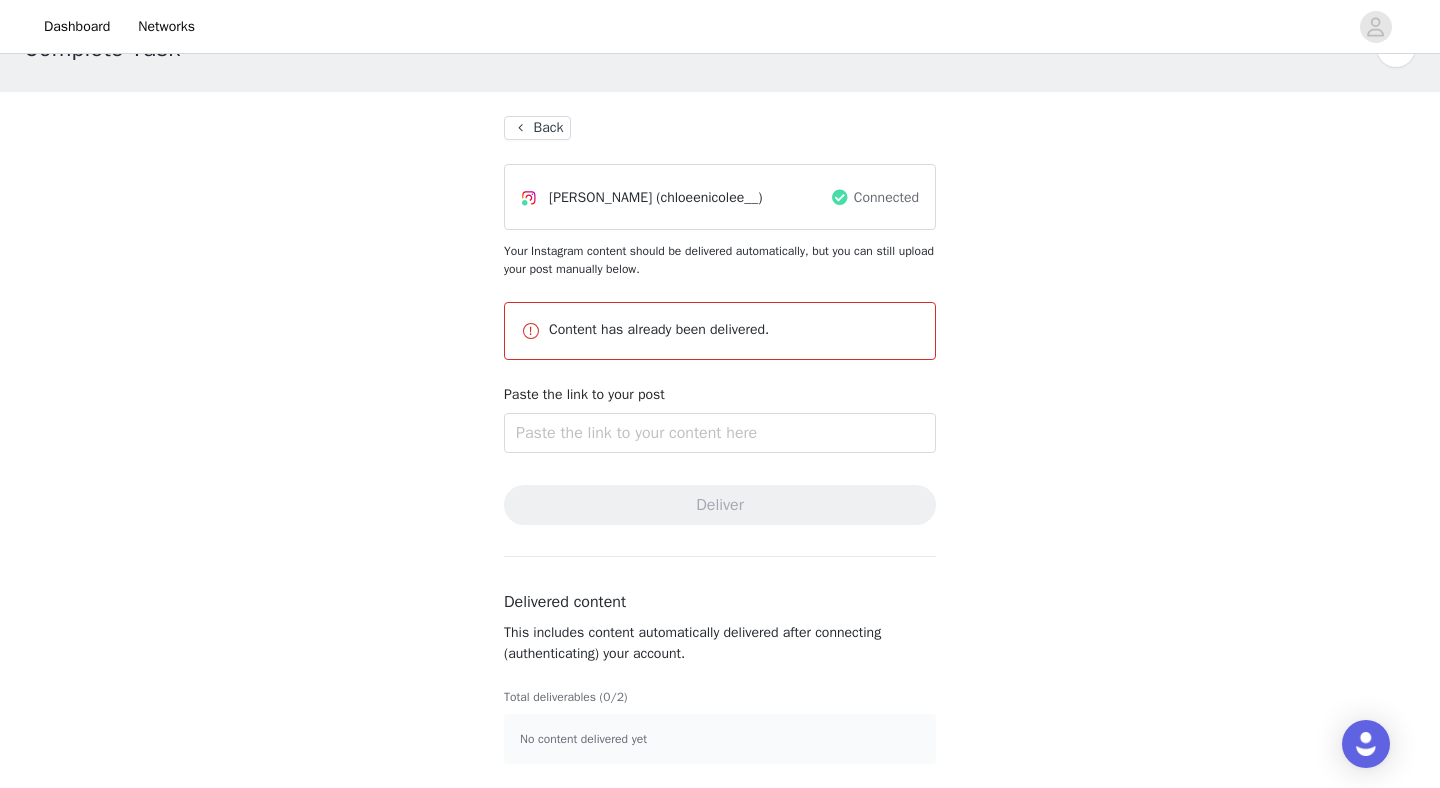 click on "Back" at bounding box center [537, 128] 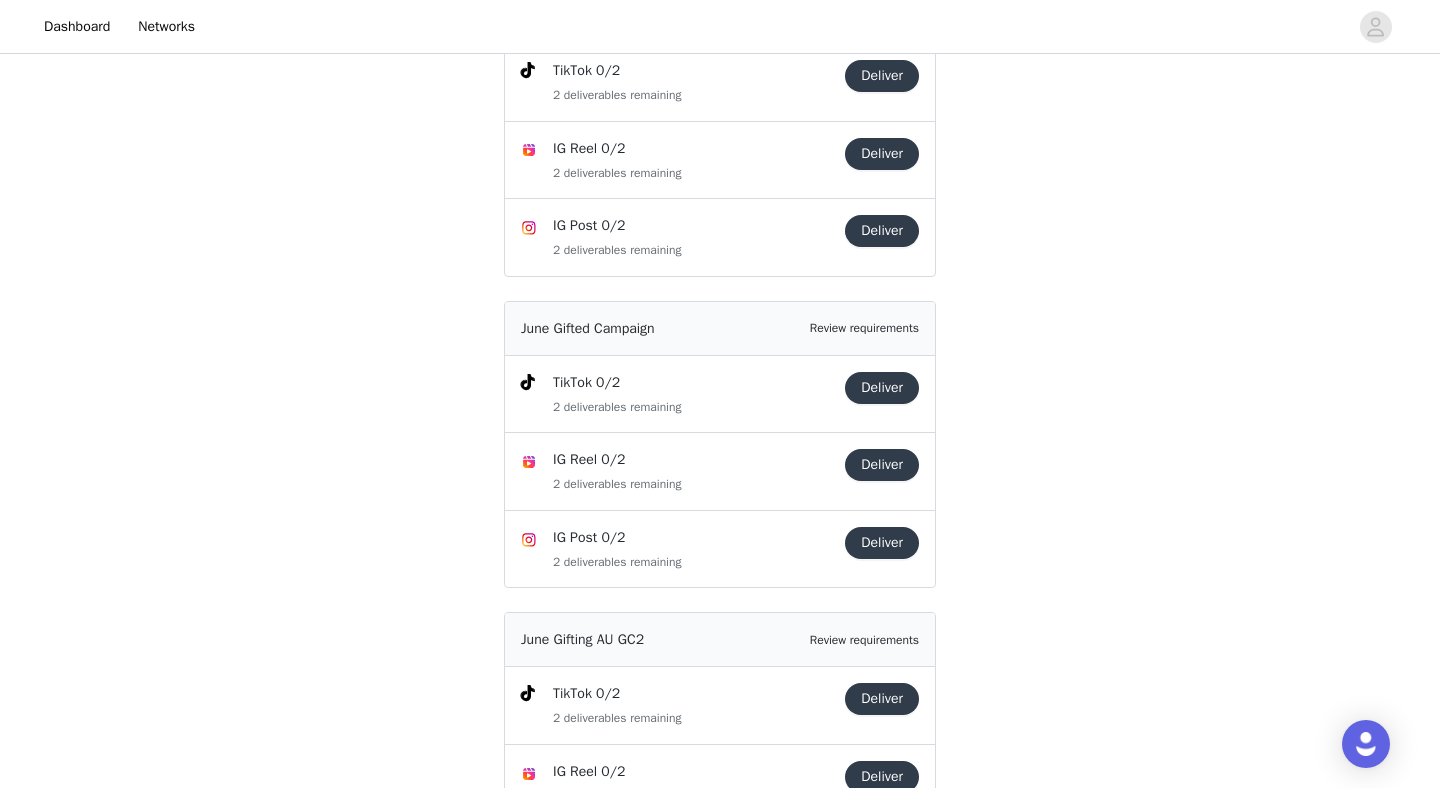 scroll, scrollTop: 275, scrollLeft: 0, axis: vertical 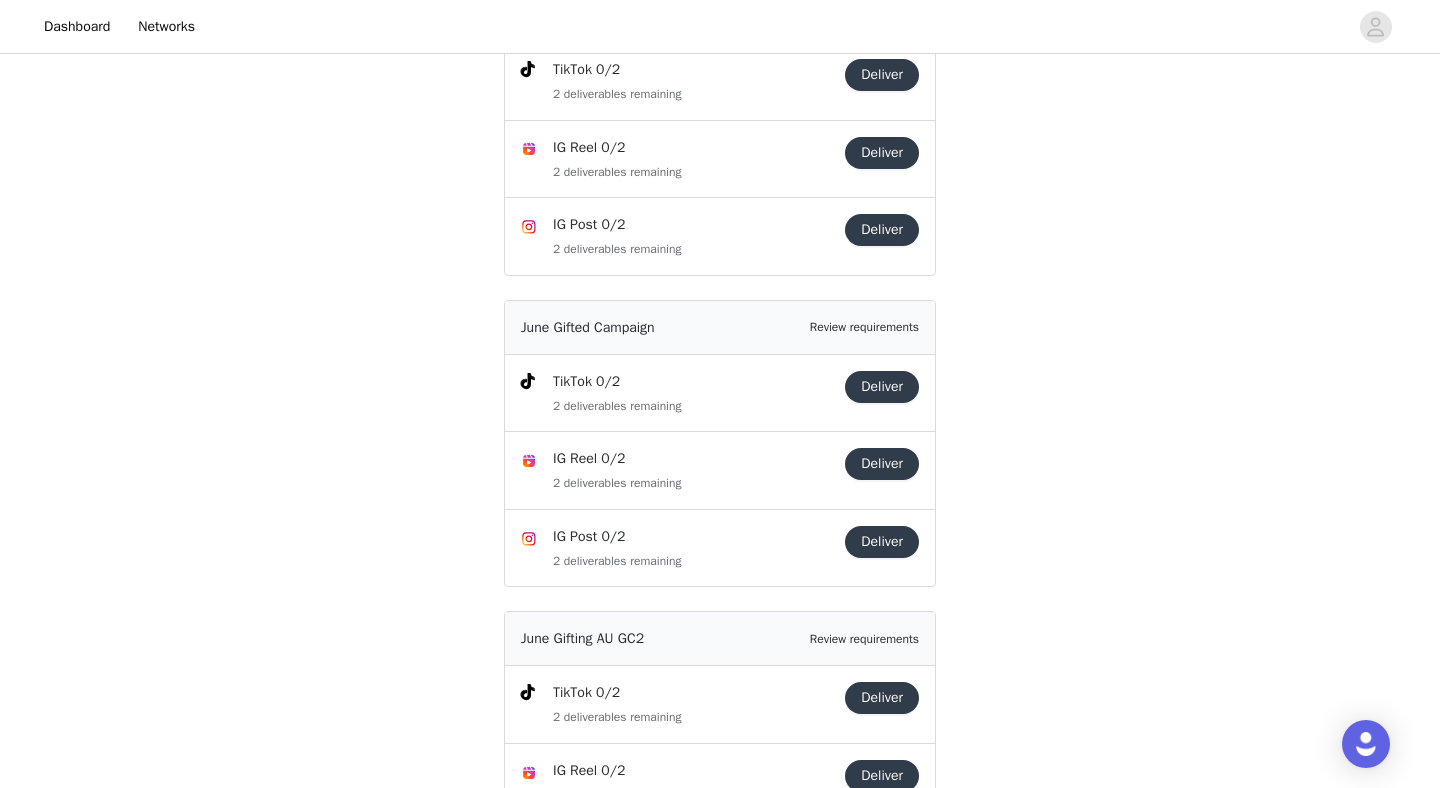 click on "Deliver" at bounding box center [882, 542] 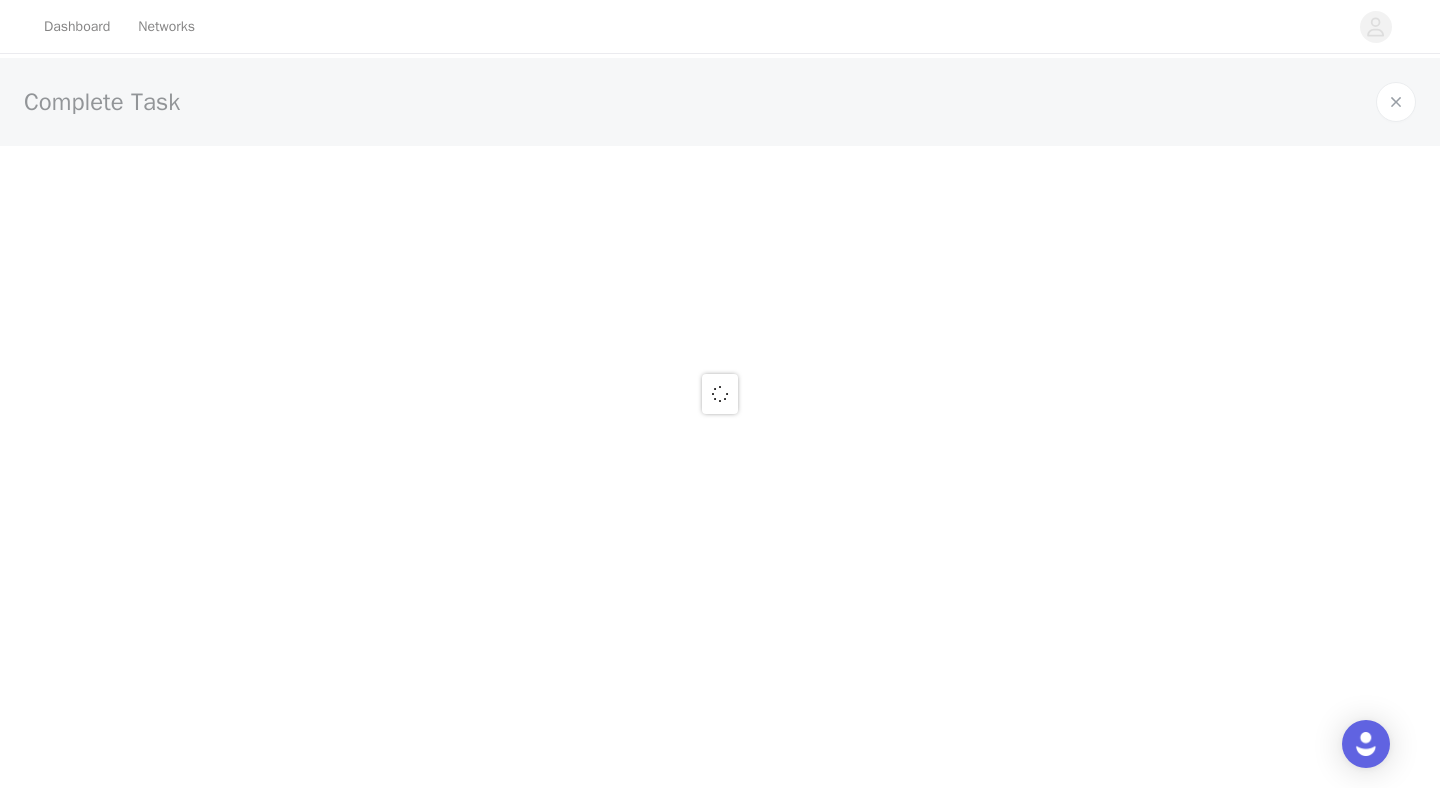scroll, scrollTop: 0, scrollLeft: 0, axis: both 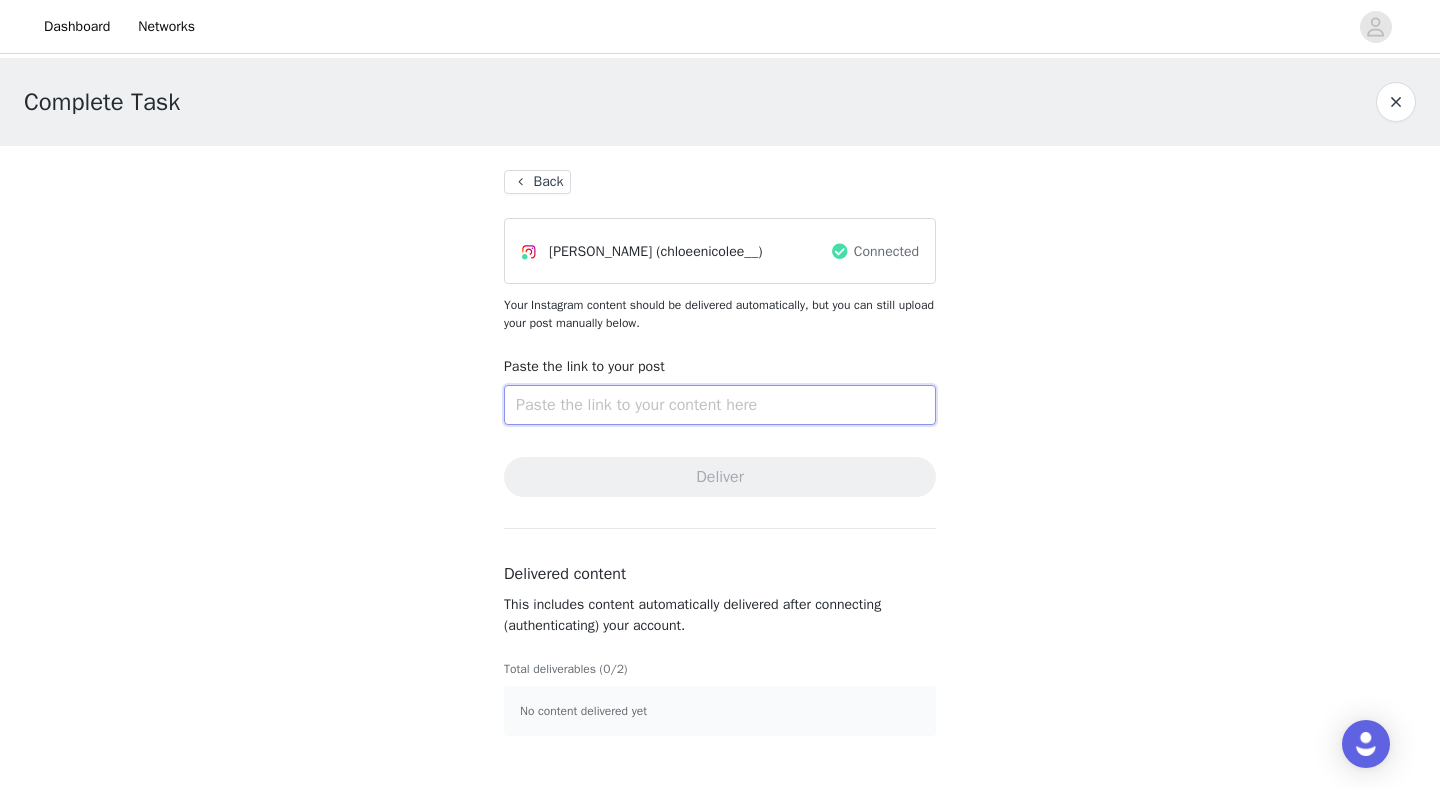click at bounding box center (720, 405) 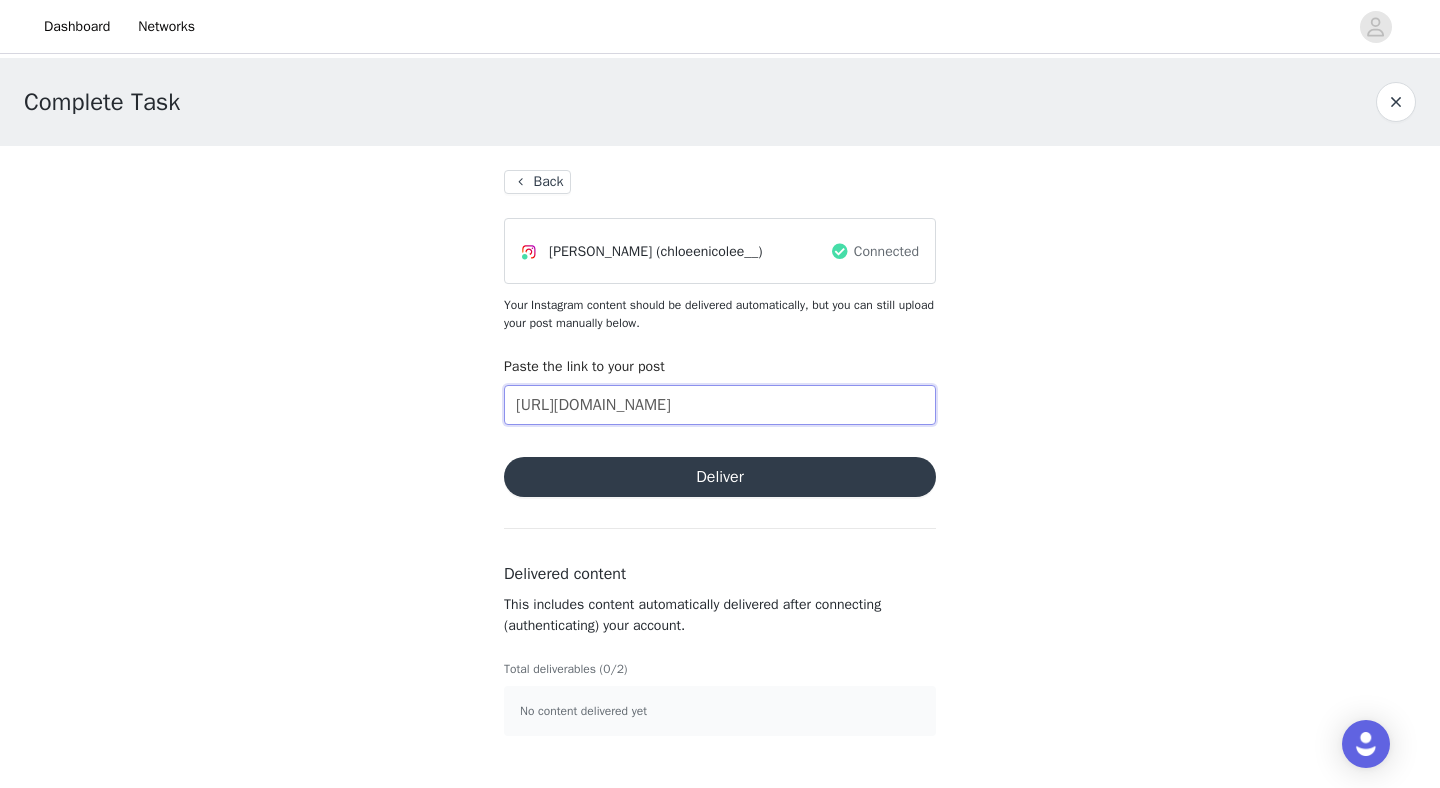 scroll, scrollTop: 0, scrollLeft: 66, axis: horizontal 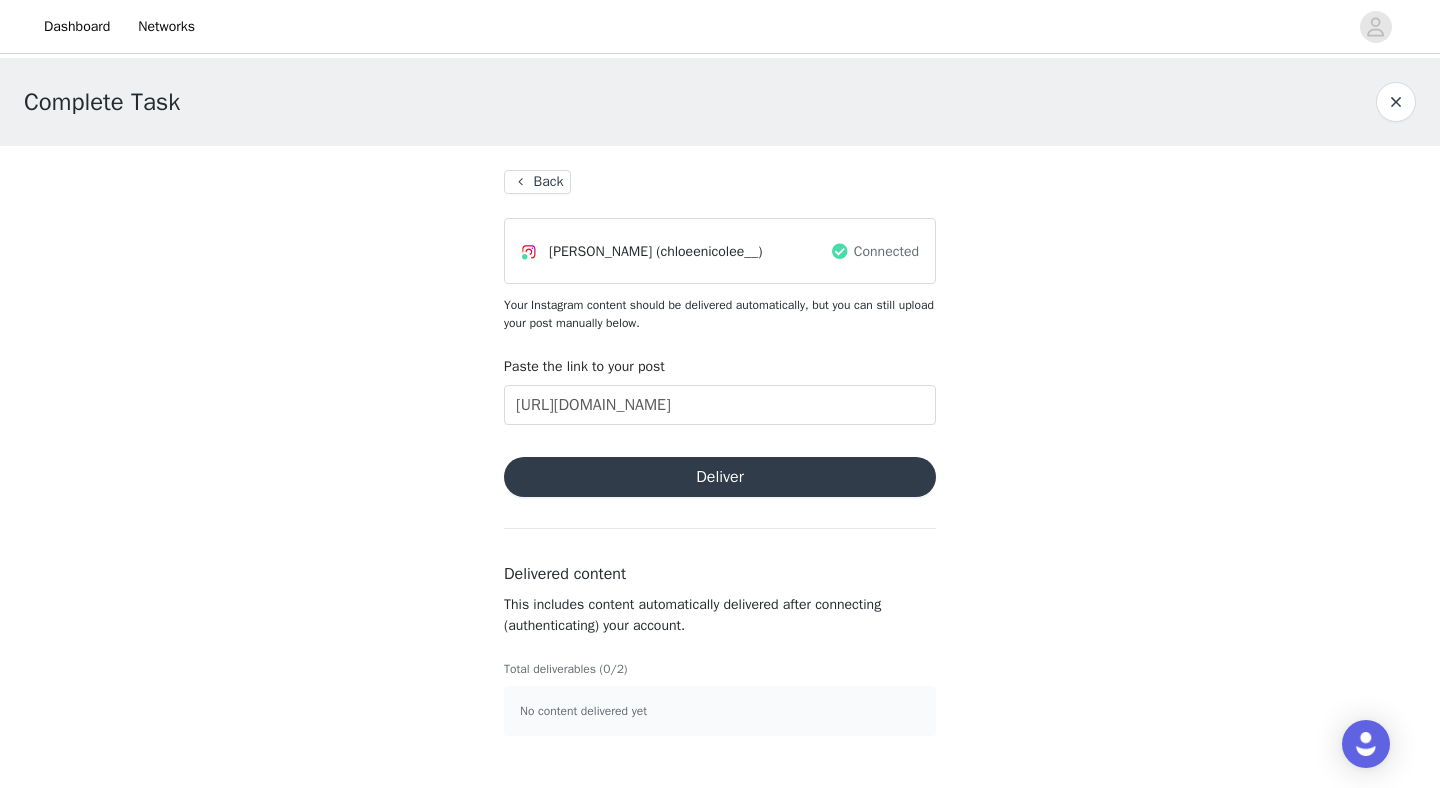 click on "Deliver" at bounding box center [720, 477] 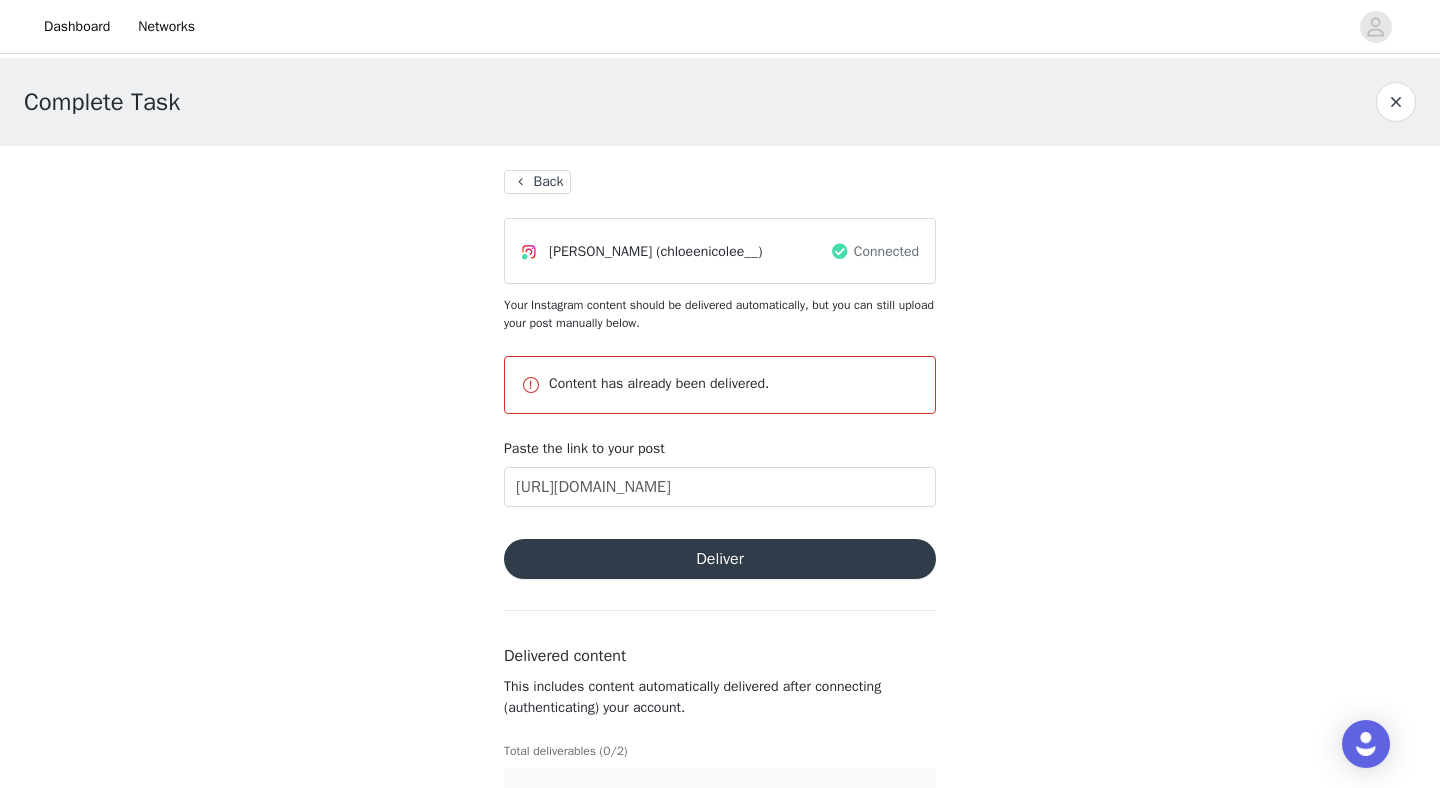 scroll, scrollTop: 54, scrollLeft: 0, axis: vertical 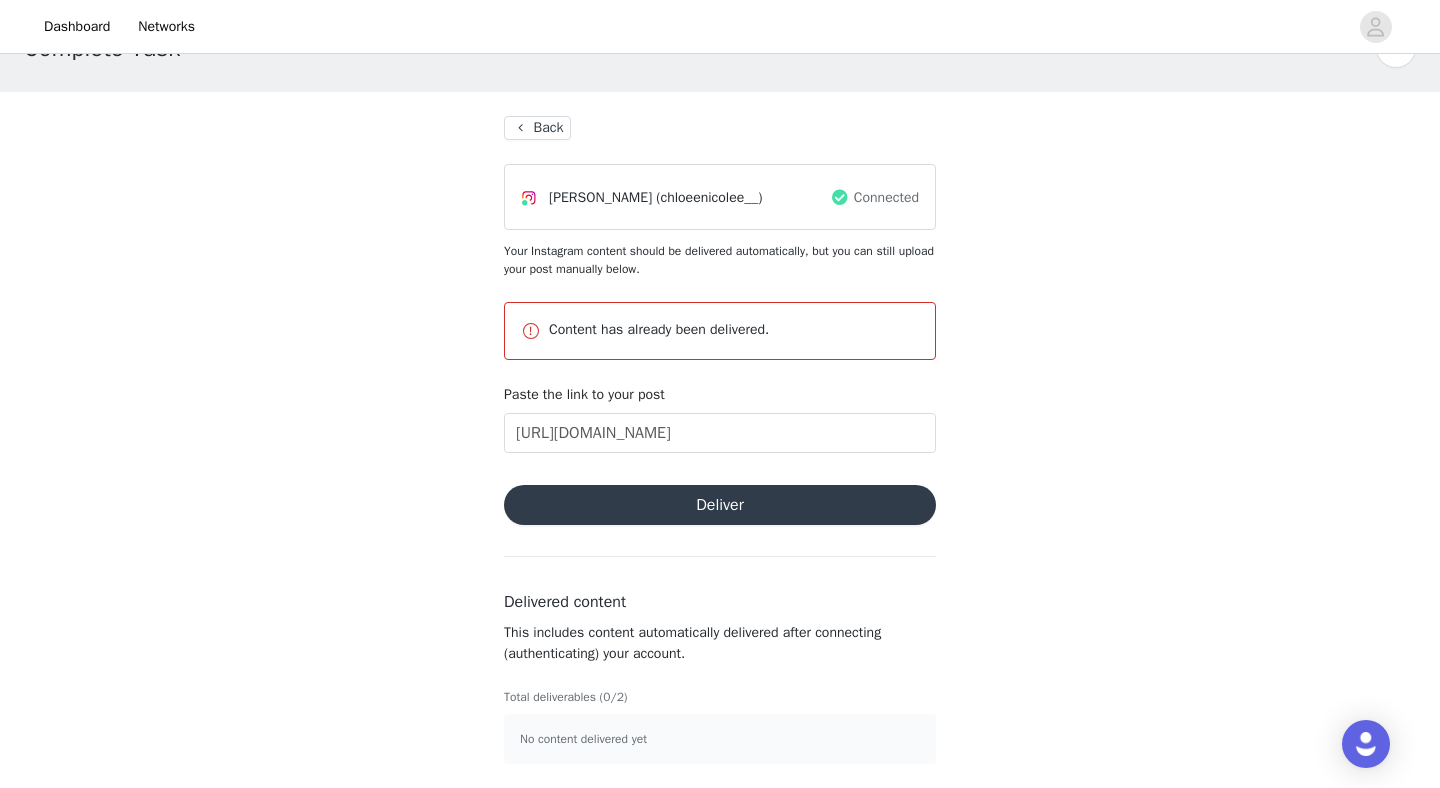 click on "No content delivered yet" at bounding box center (720, 739) 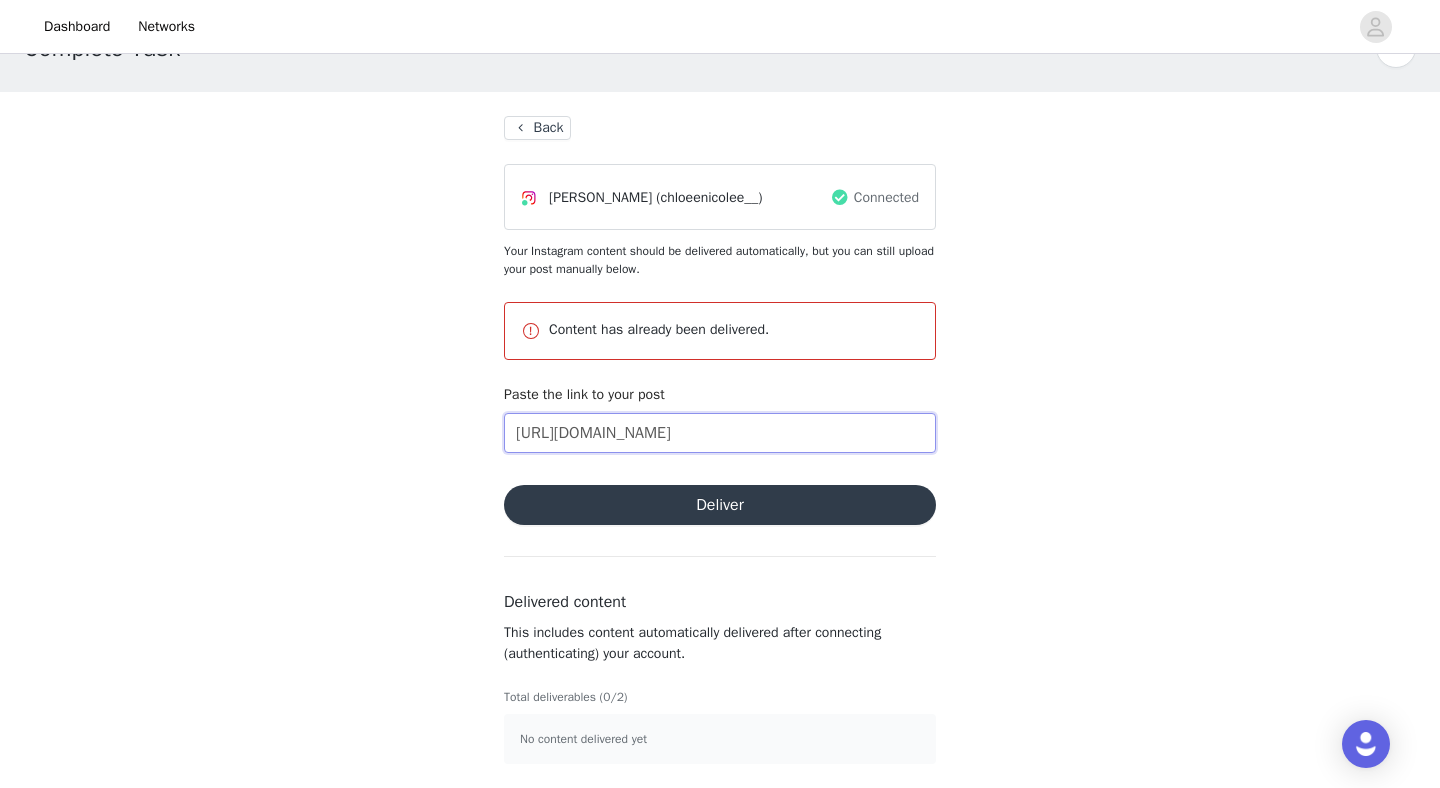 click on "[URL][DOMAIN_NAME]" at bounding box center [720, 433] 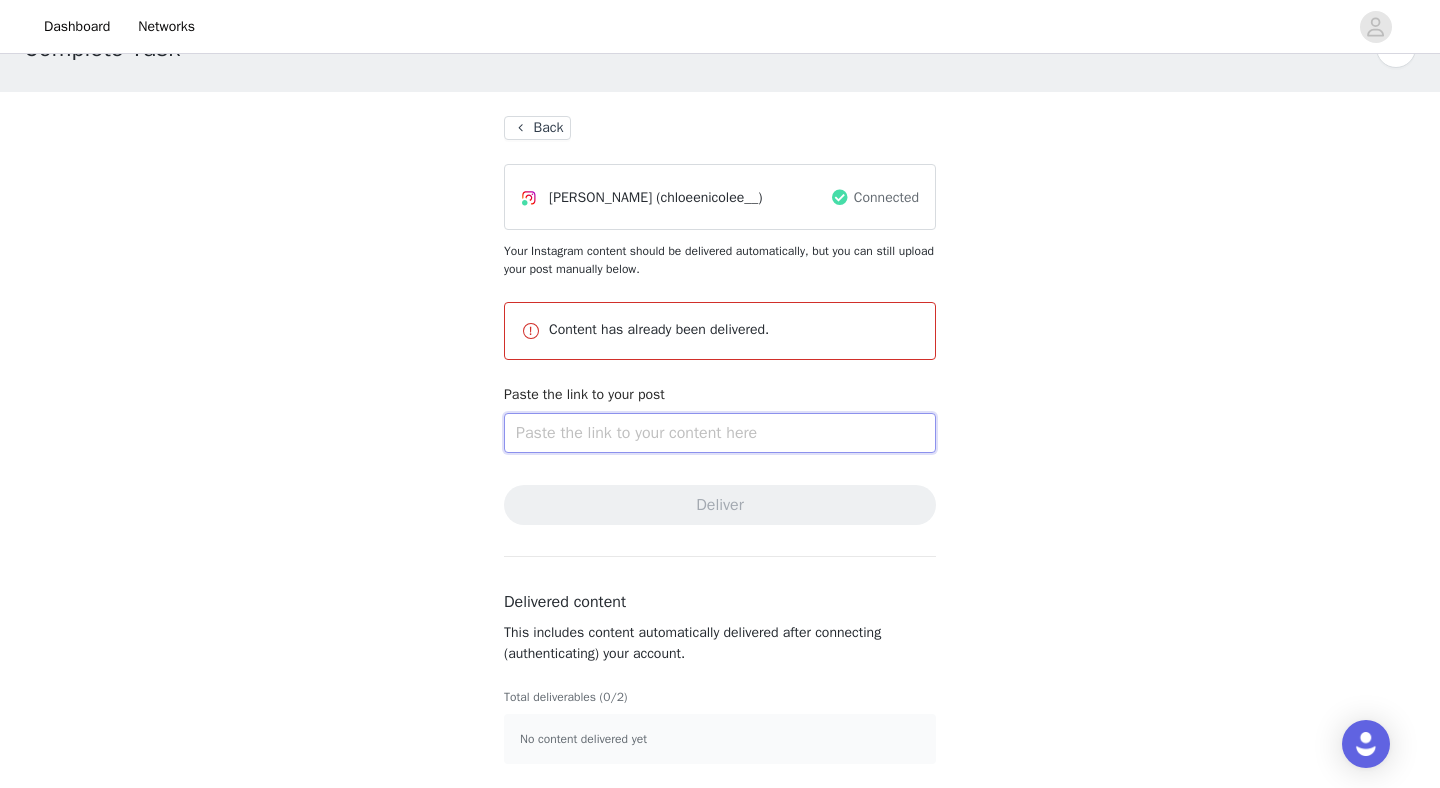 type 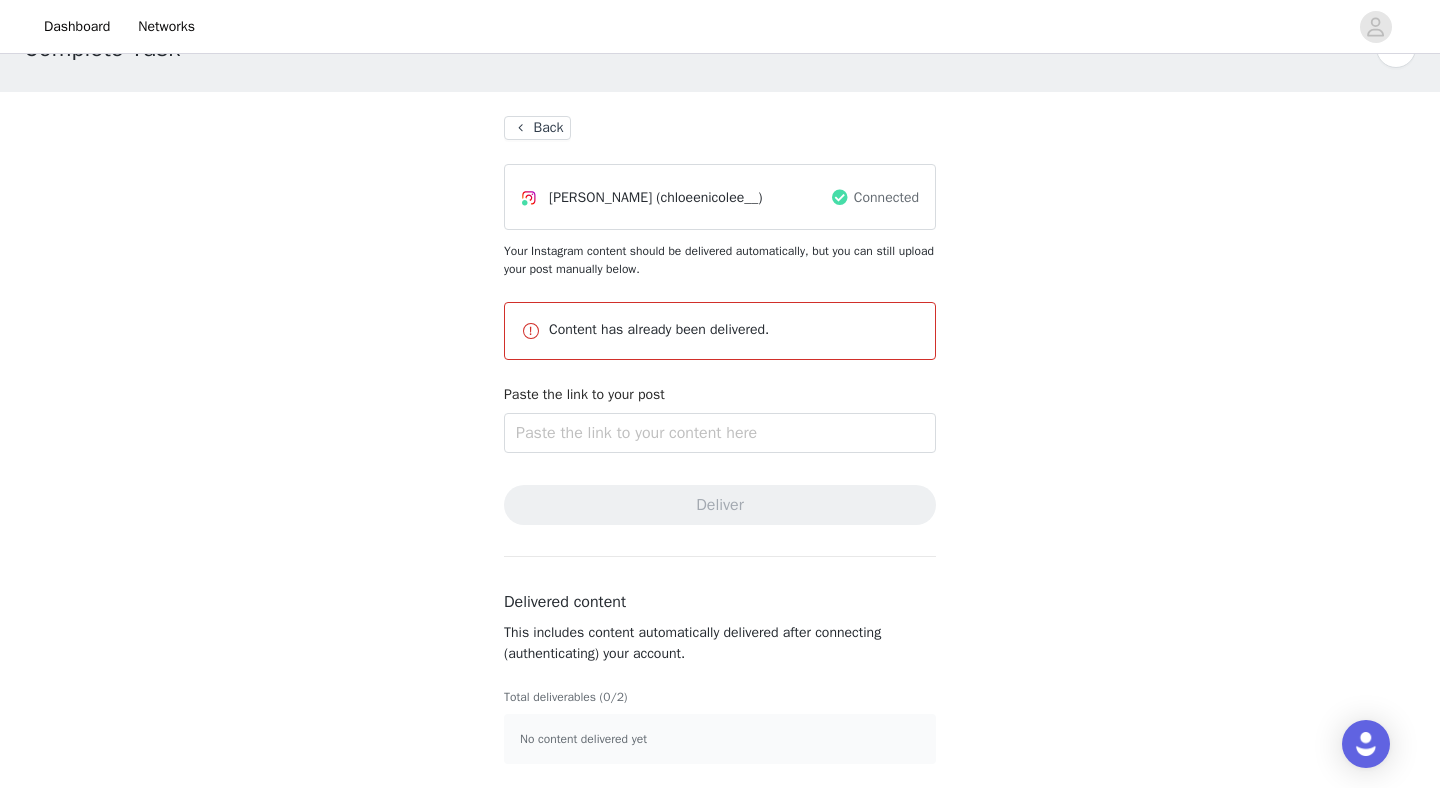 click on "Back" at bounding box center (537, 128) 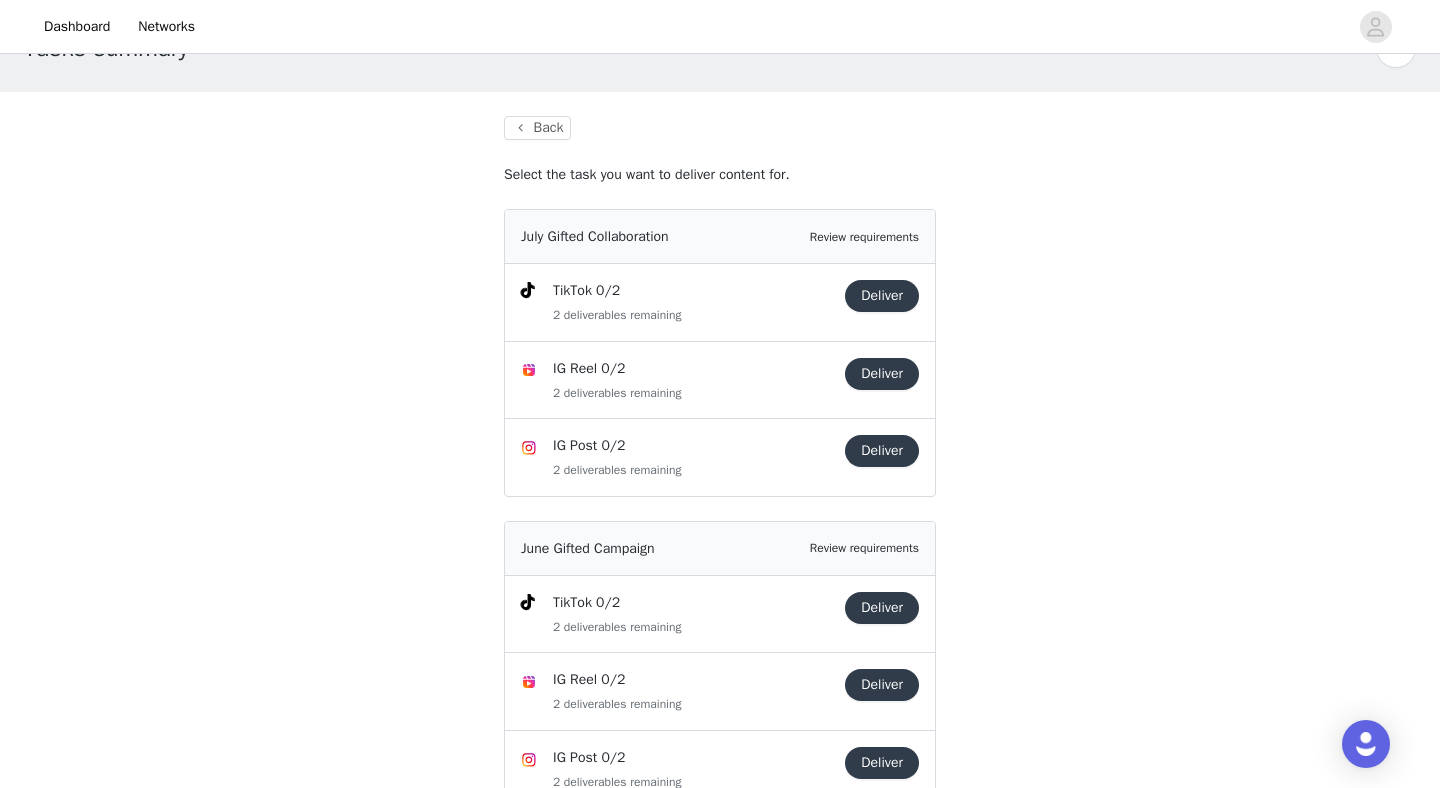 scroll, scrollTop: 1058, scrollLeft: 0, axis: vertical 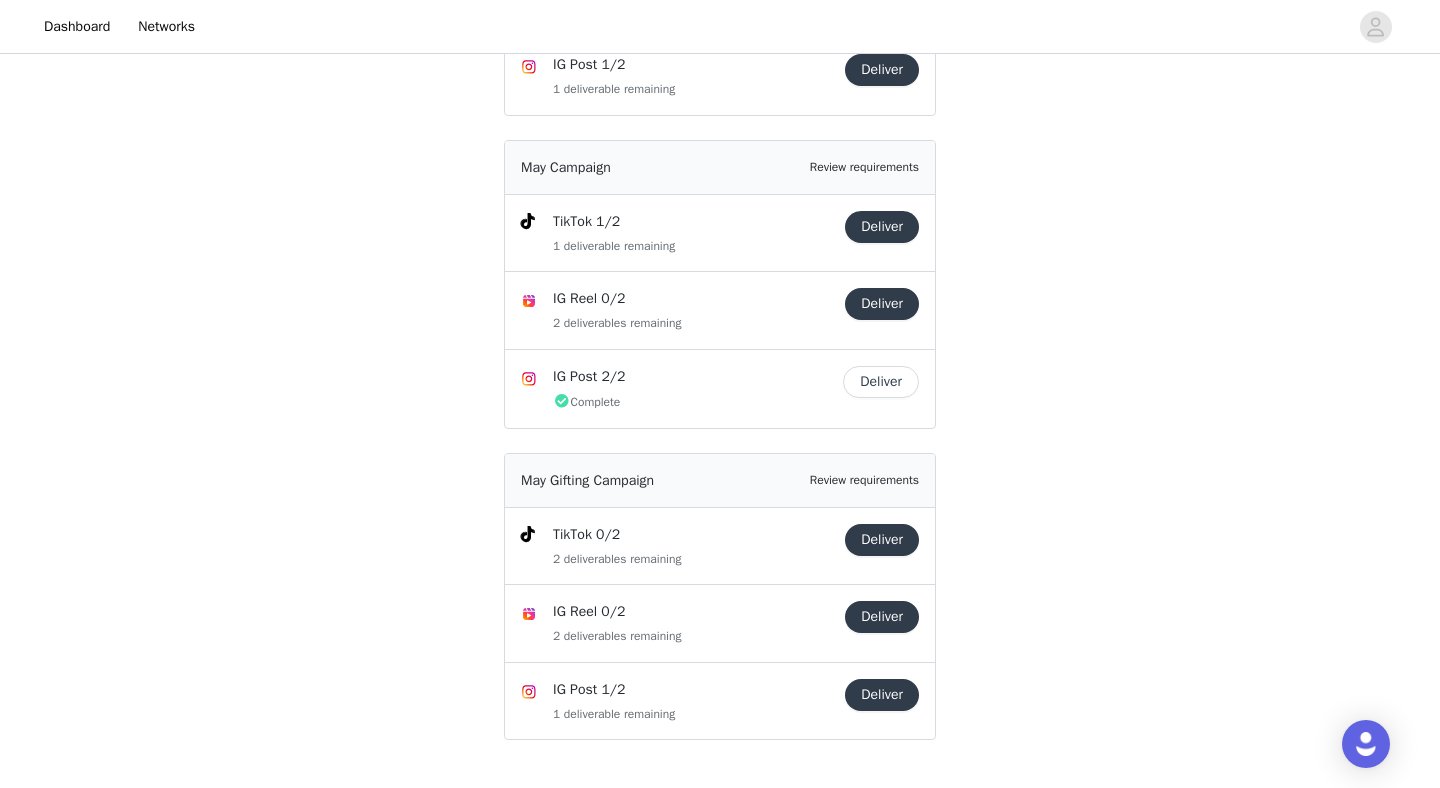 click on "Deliver" at bounding box center [882, 695] 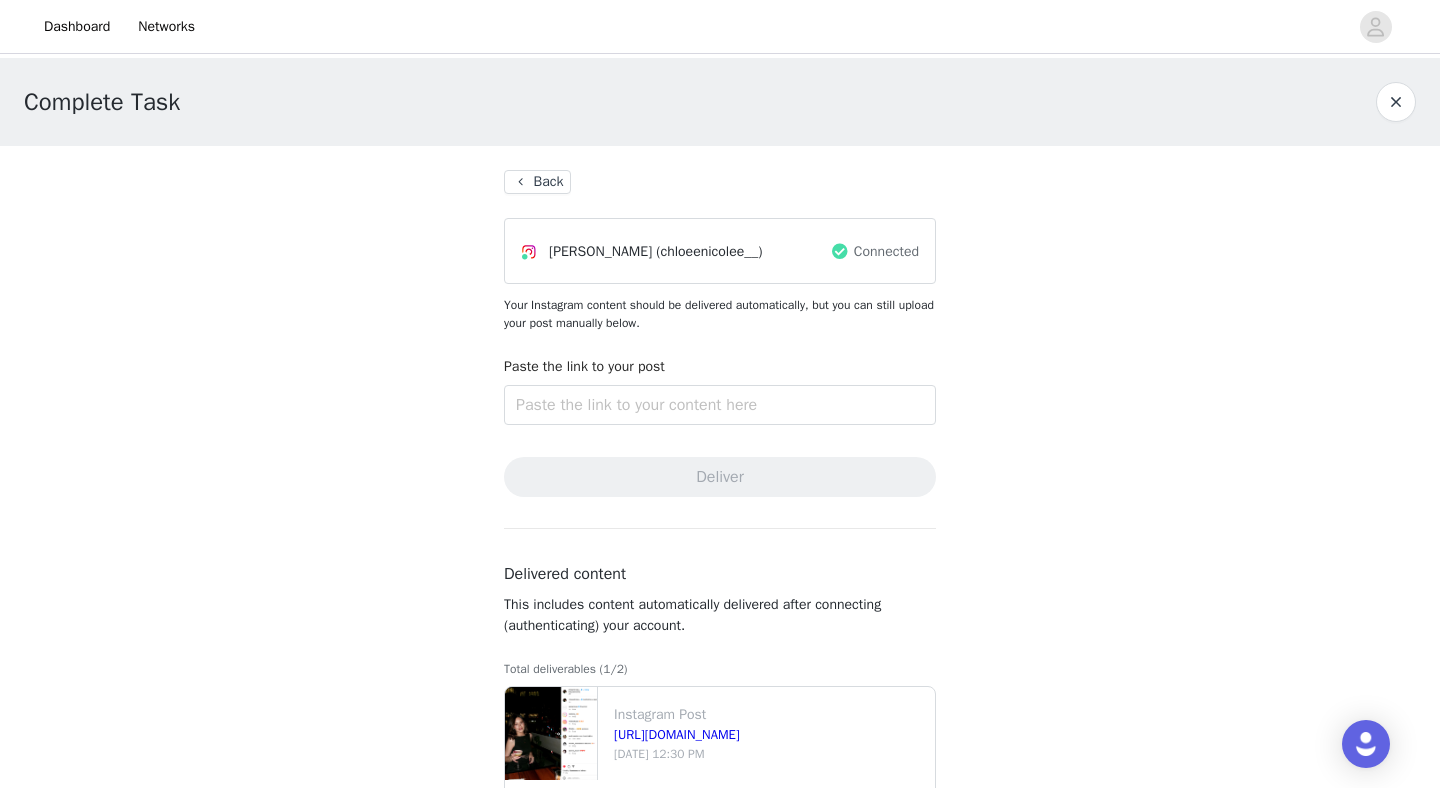 scroll, scrollTop: 81, scrollLeft: 0, axis: vertical 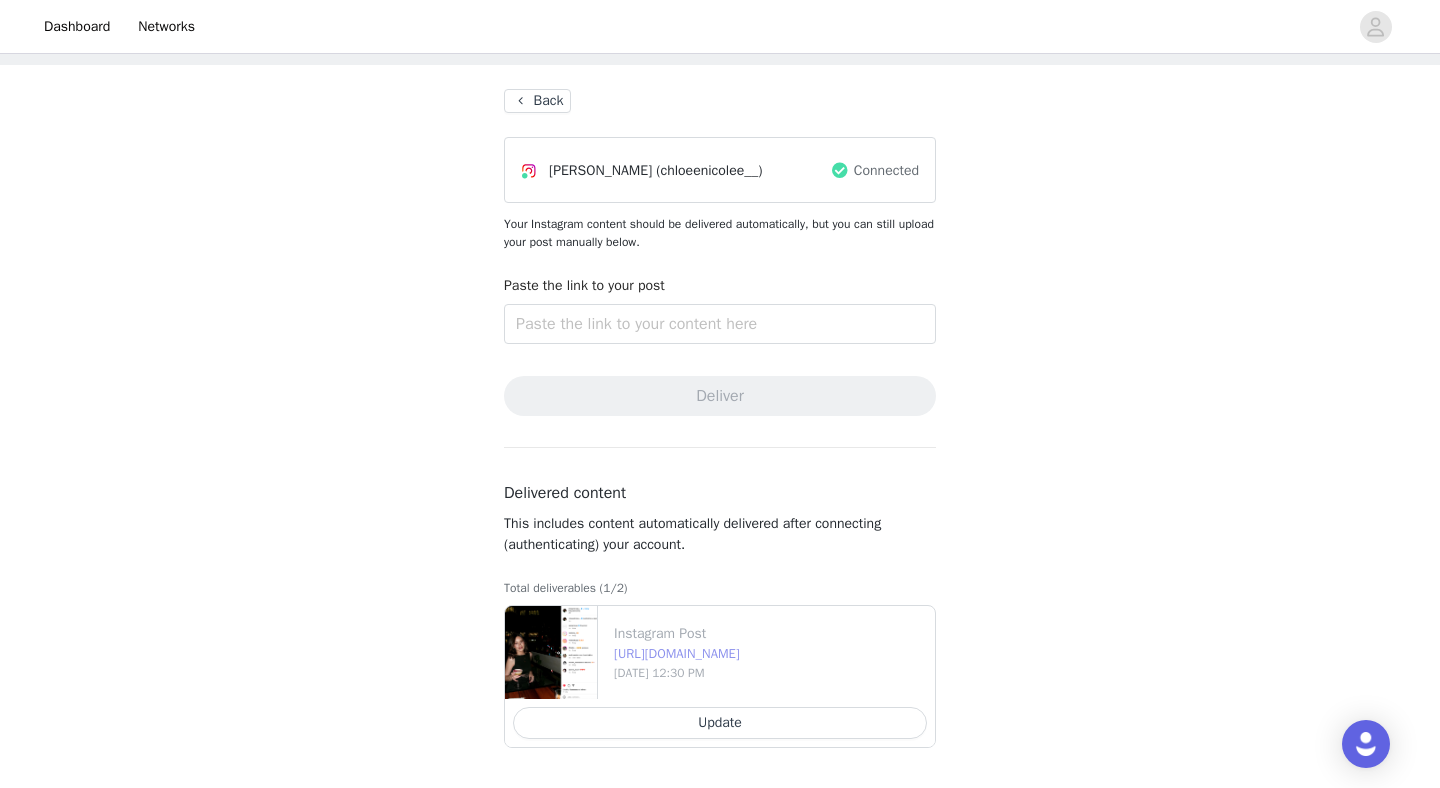 click on "[URL][DOMAIN_NAME]" at bounding box center (677, 653) 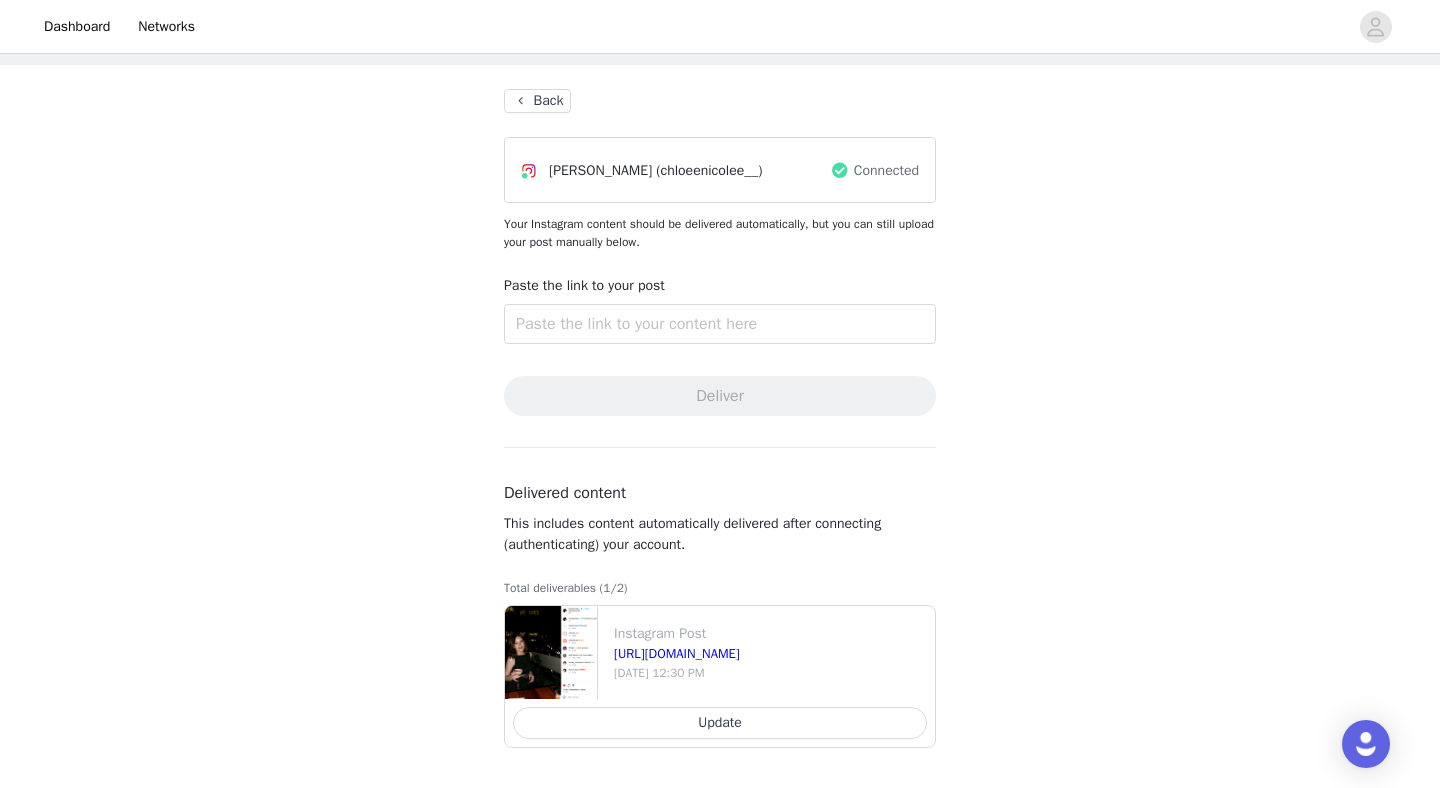 click on "Back" at bounding box center [537, 101] 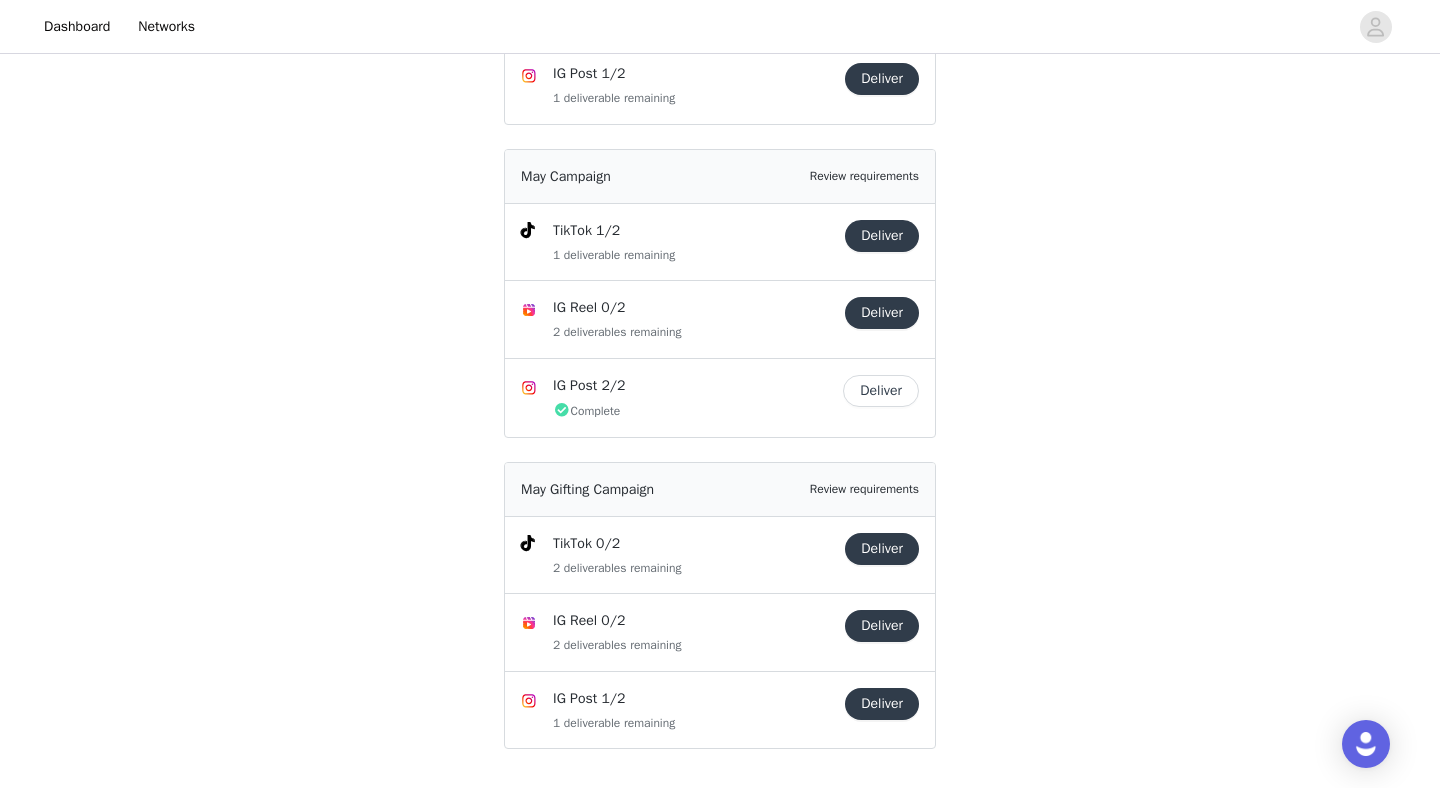scroll, scrollTop: 1058, scrollLeft: 0, axis: vertical 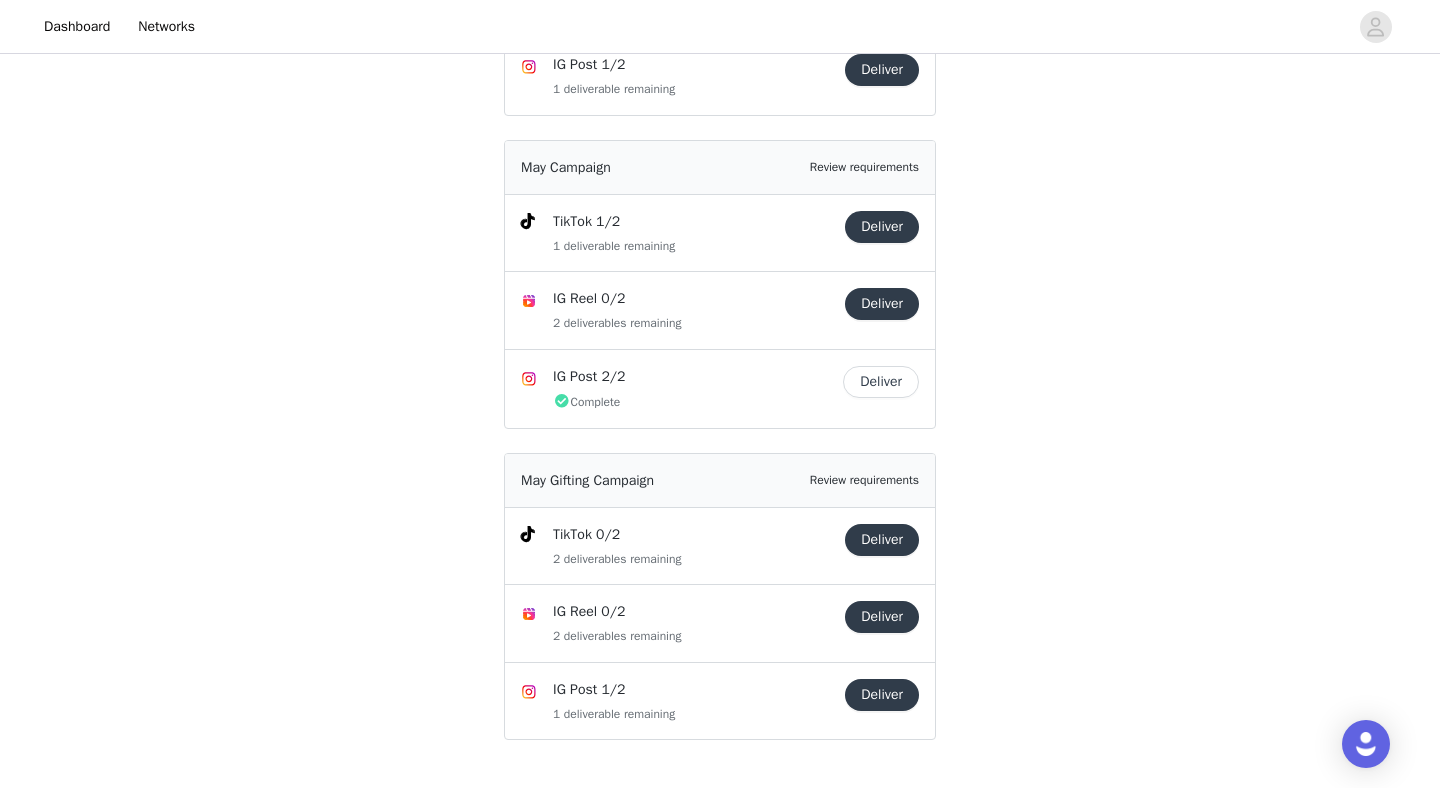 click on "Deliver" at bounding box center [881, 382] 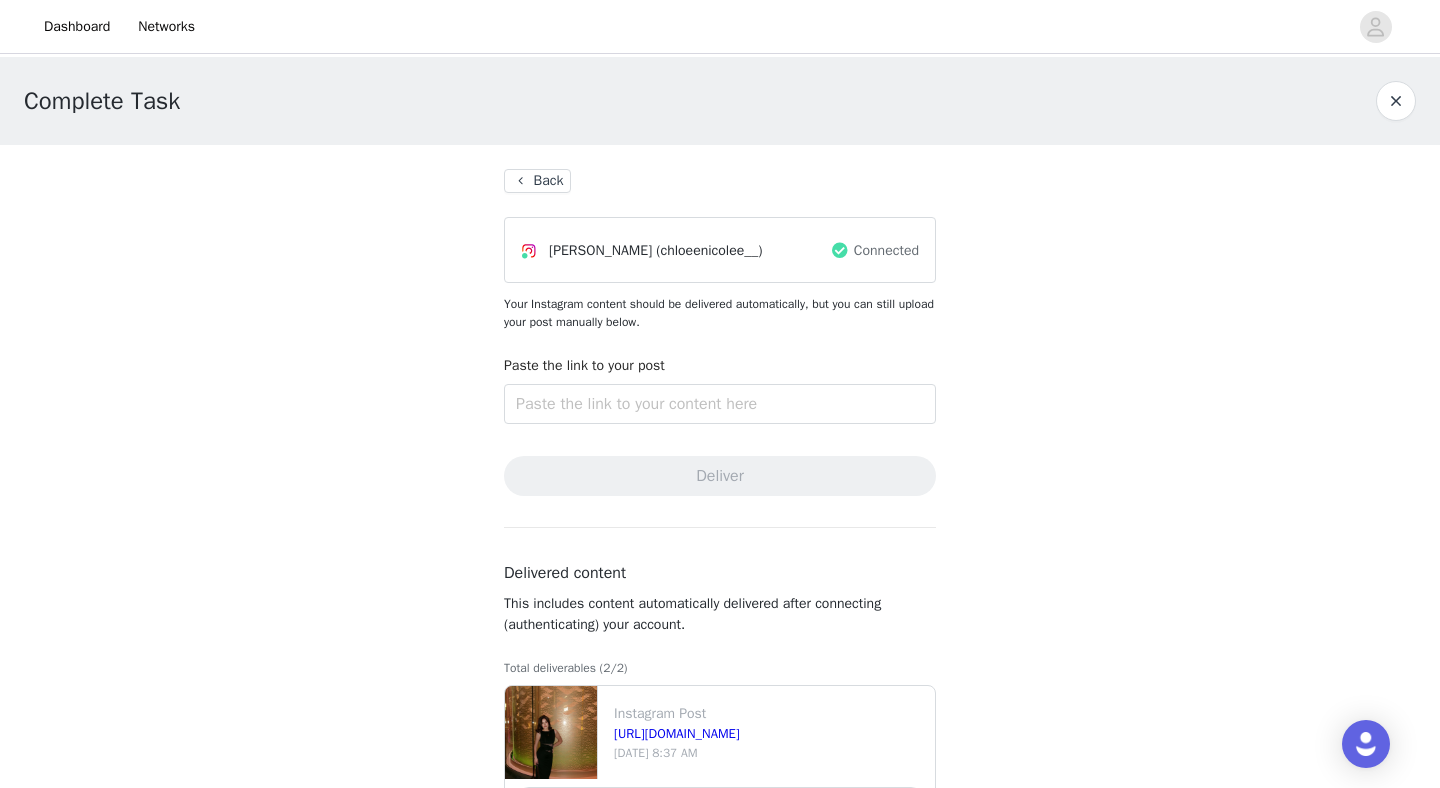 scroll, scrollTop: 0, scrollLeft: 0, axis: both 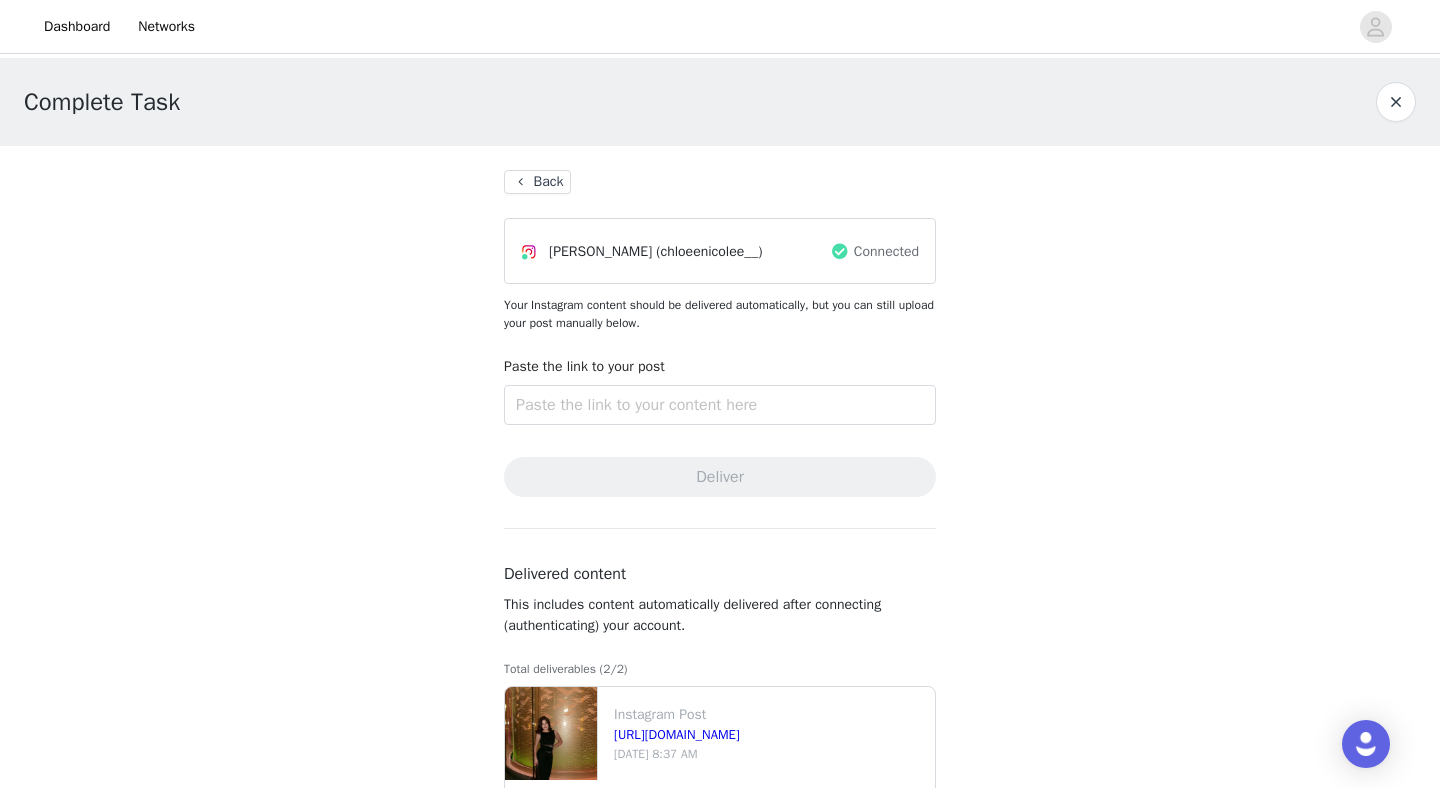 click on "Back" at bounding box center (537, 182) 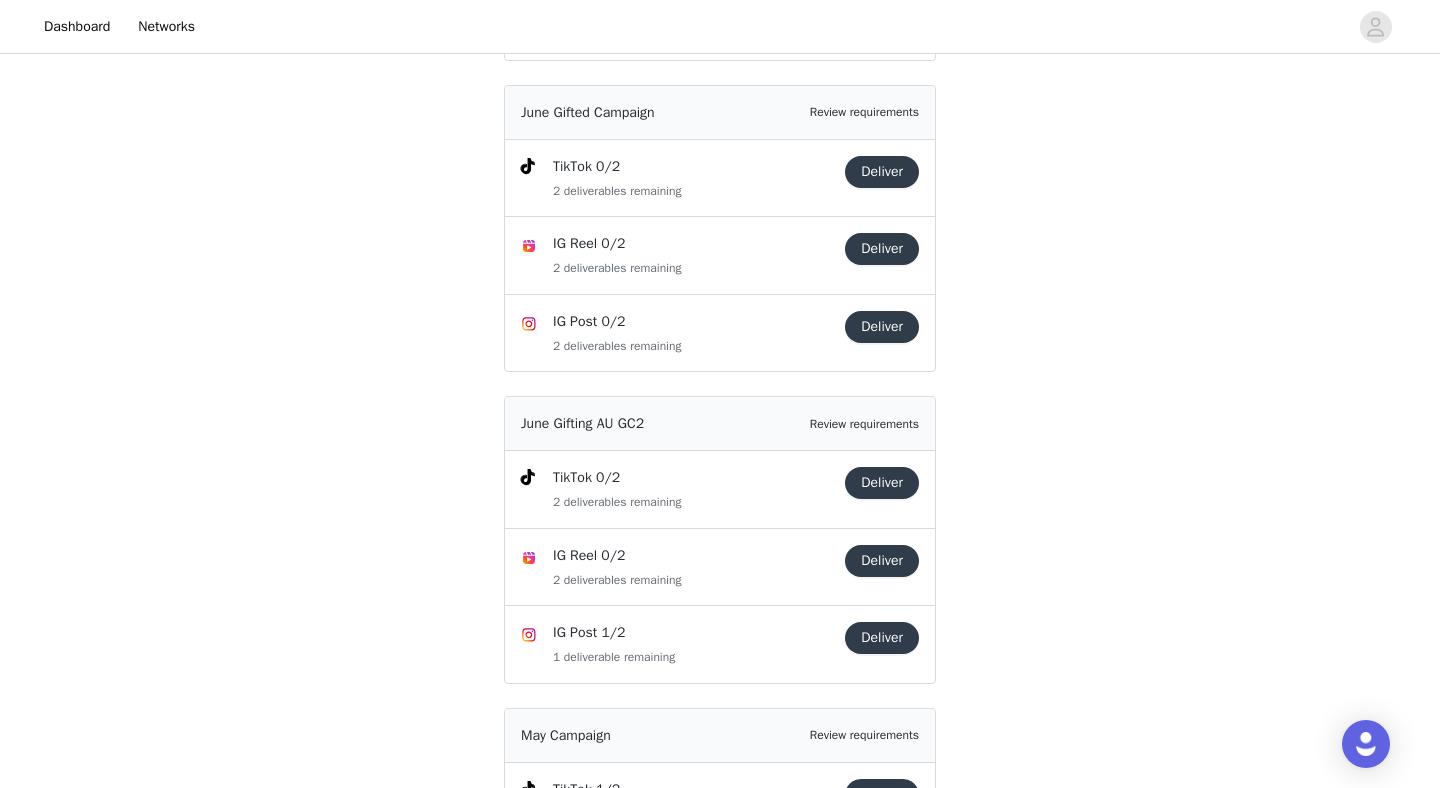 scroll, scrollTop: 484, scrollLeft: 0, axis: vertical 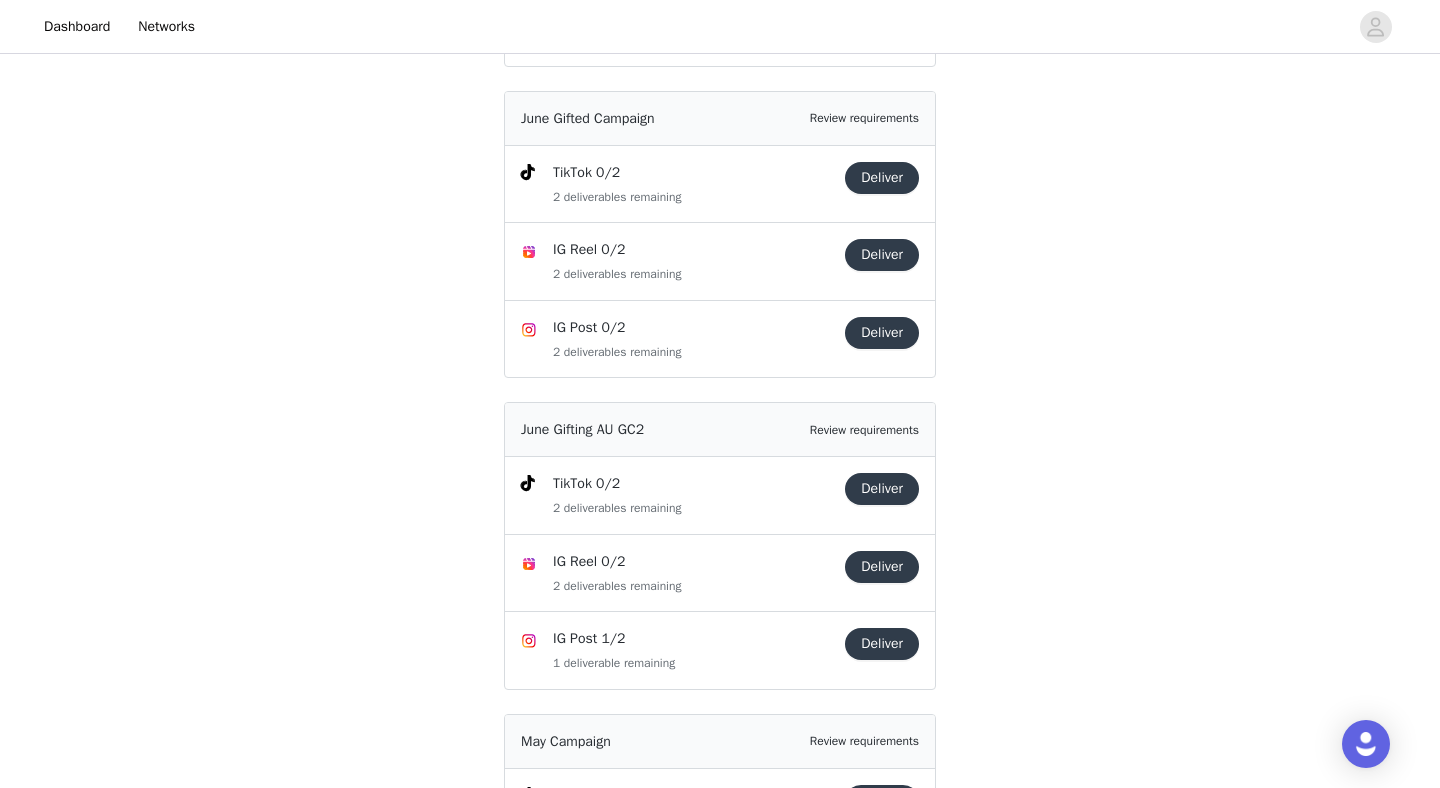 click on "Deliver" at bounding box center (882, 644) 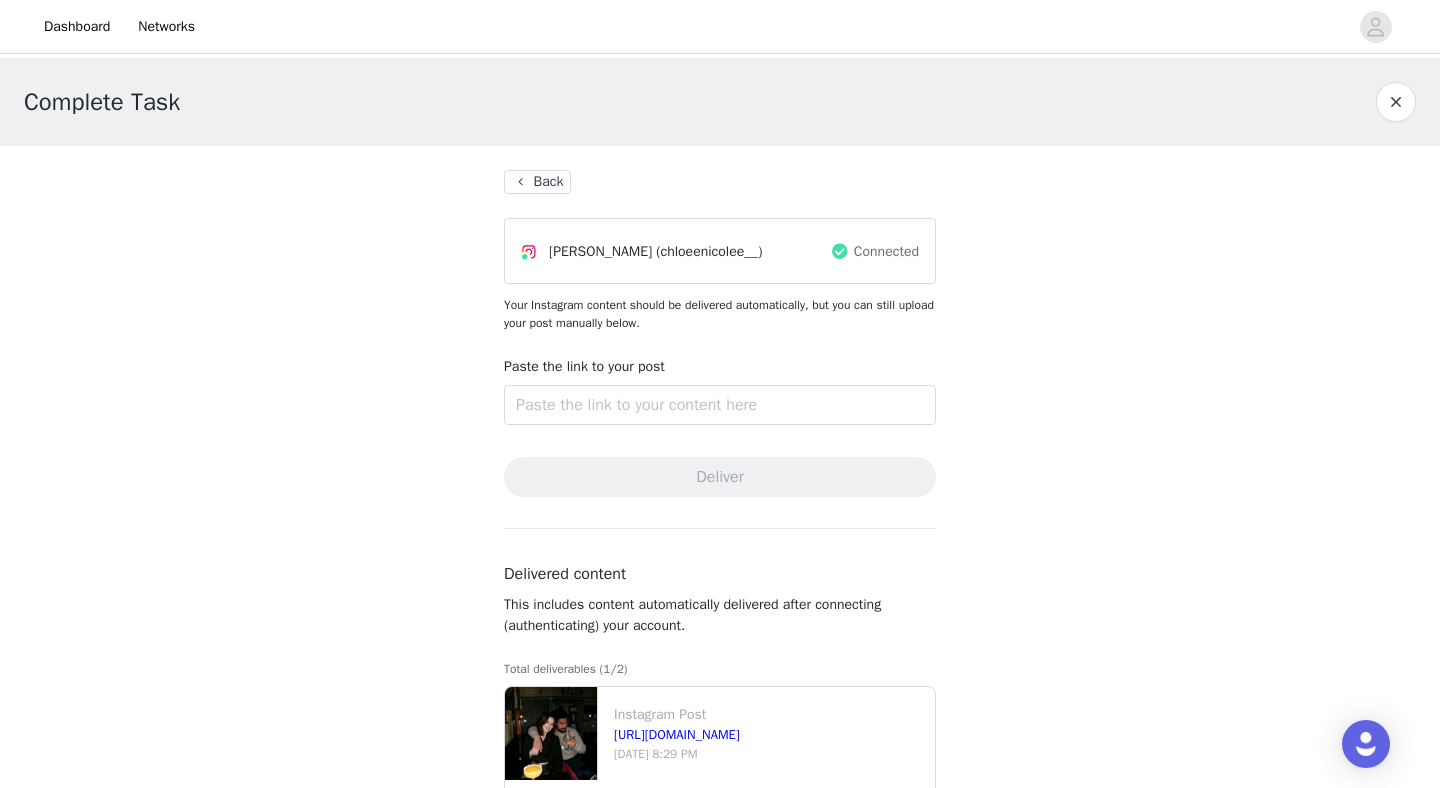 scroll, scrollTop: 81, scrollLeft: 0, axis: vertical 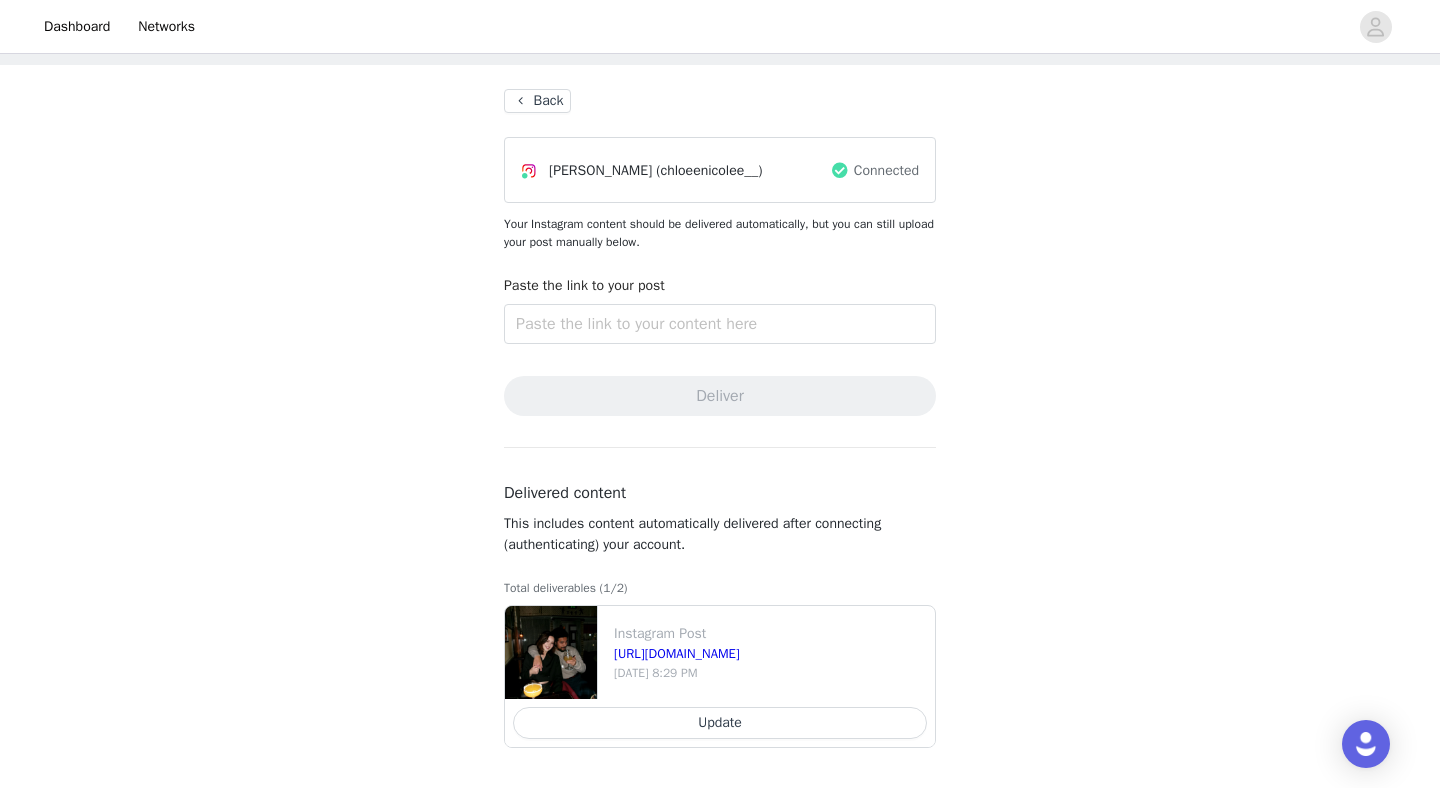 click on "Back" at bounding box center [537, 101] 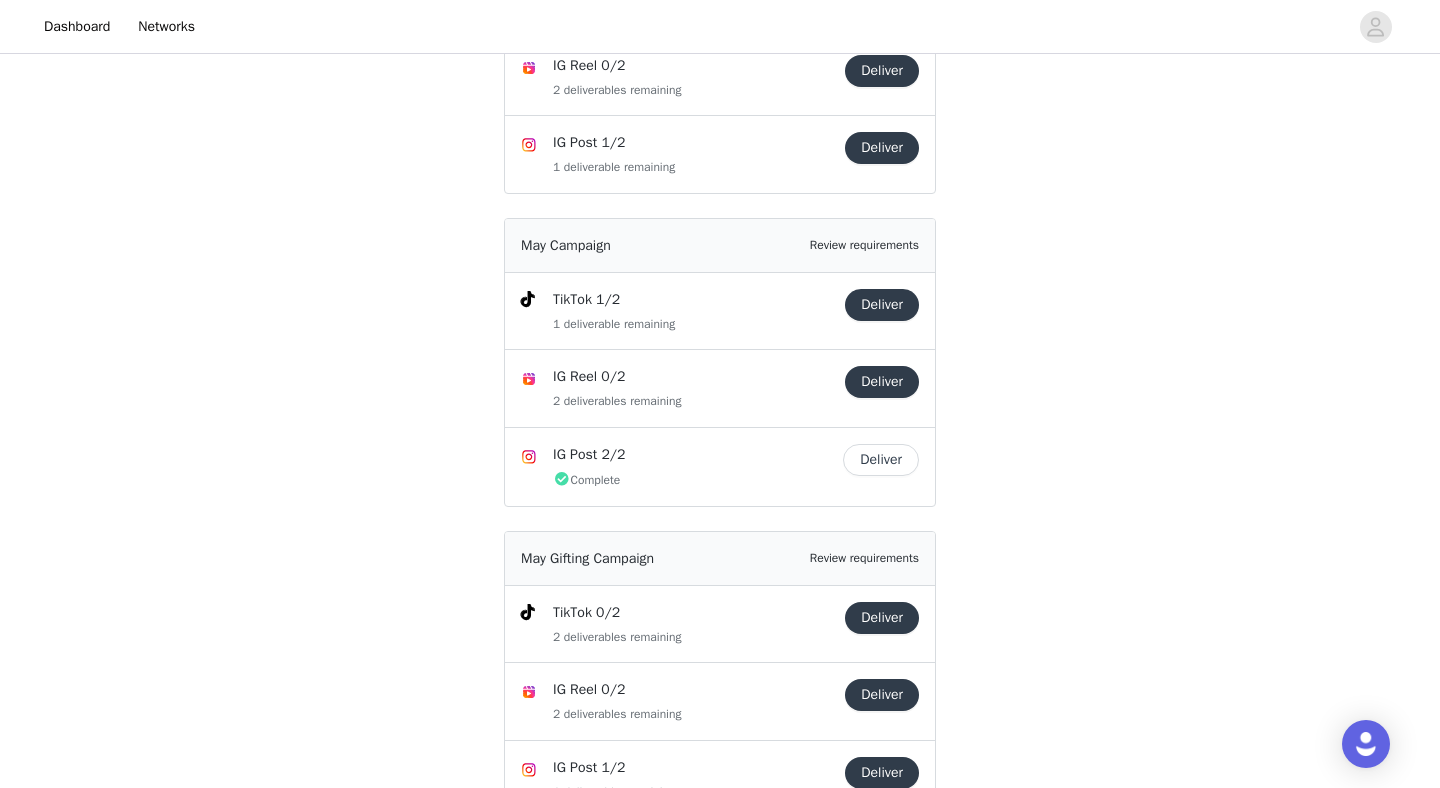 scroll, scrollTop: 1058, scrollLeft: 0, axis: vertical 